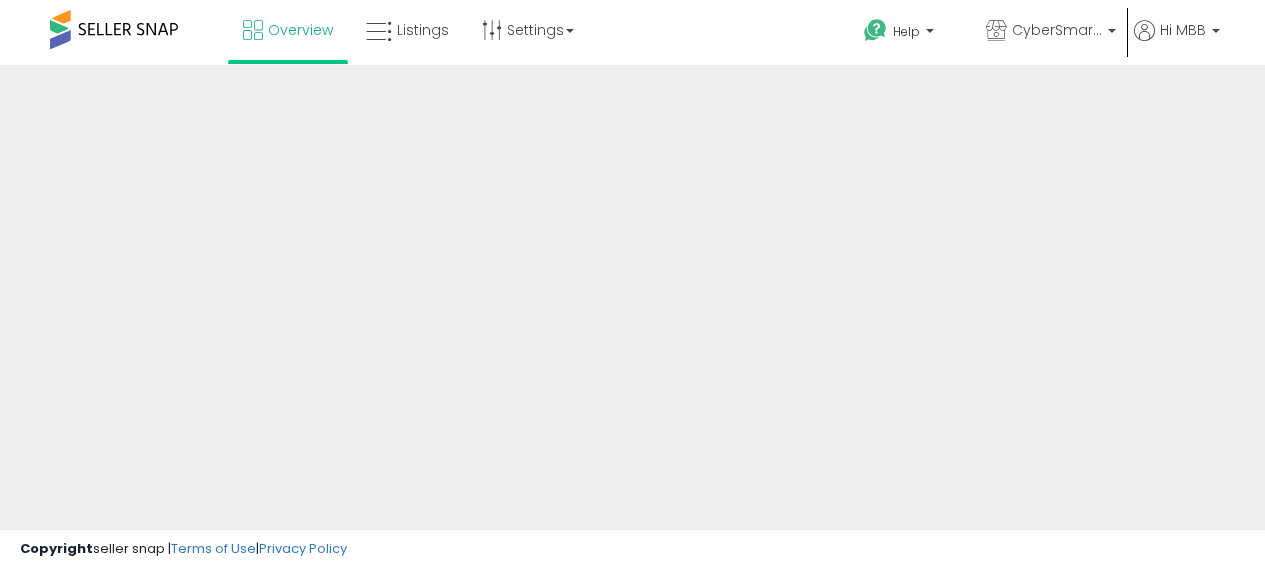 scroll, scrollTop: 0, scrollLeft: 0, axis: both 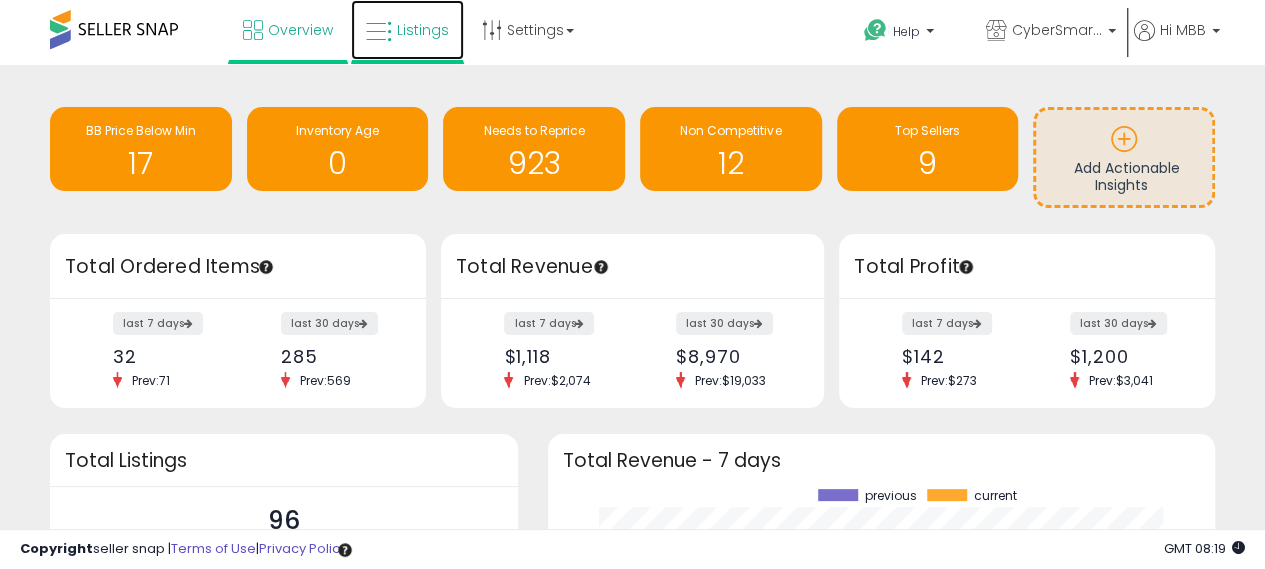 click at bounding box center (379, 32) 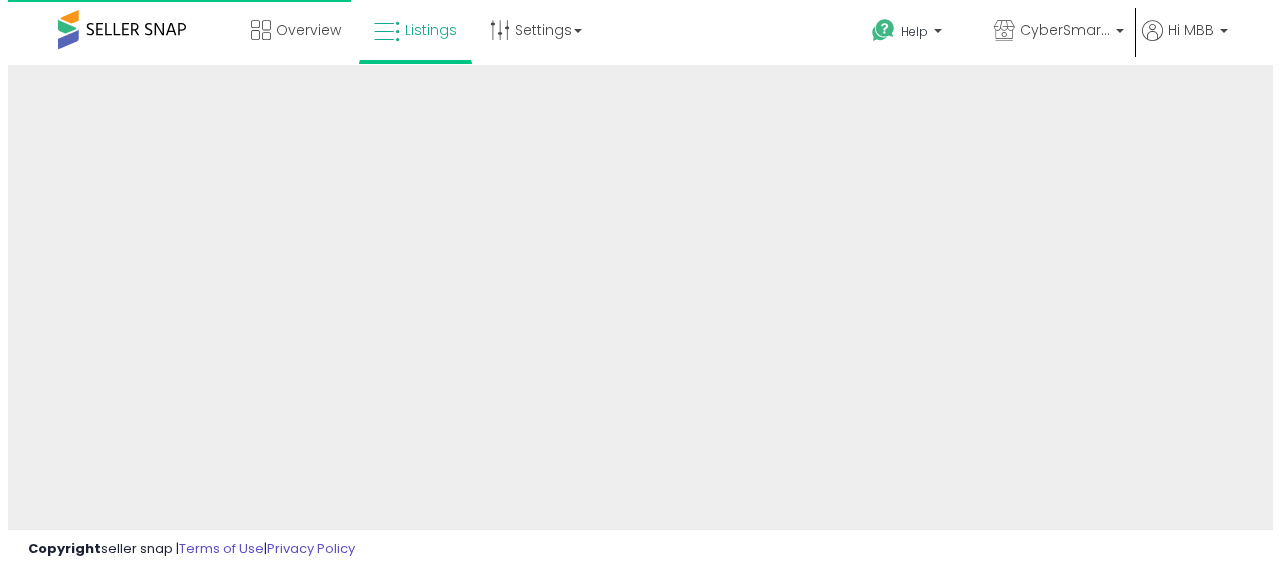 scroll, scrollTop: 0, scrollLeft: 0, axis: both 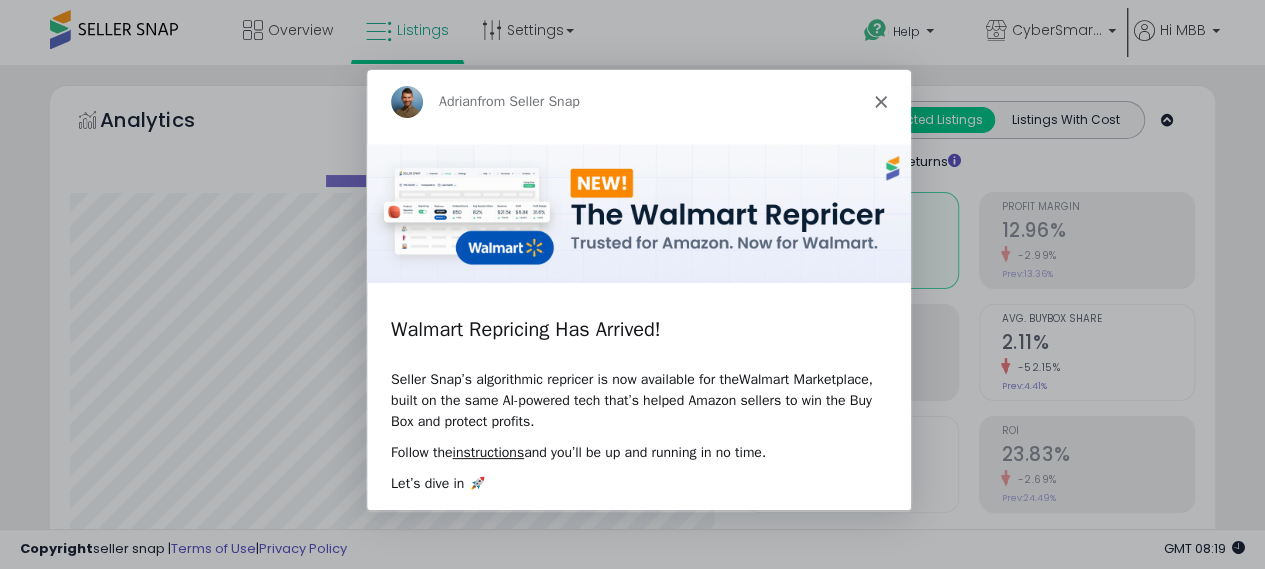 click 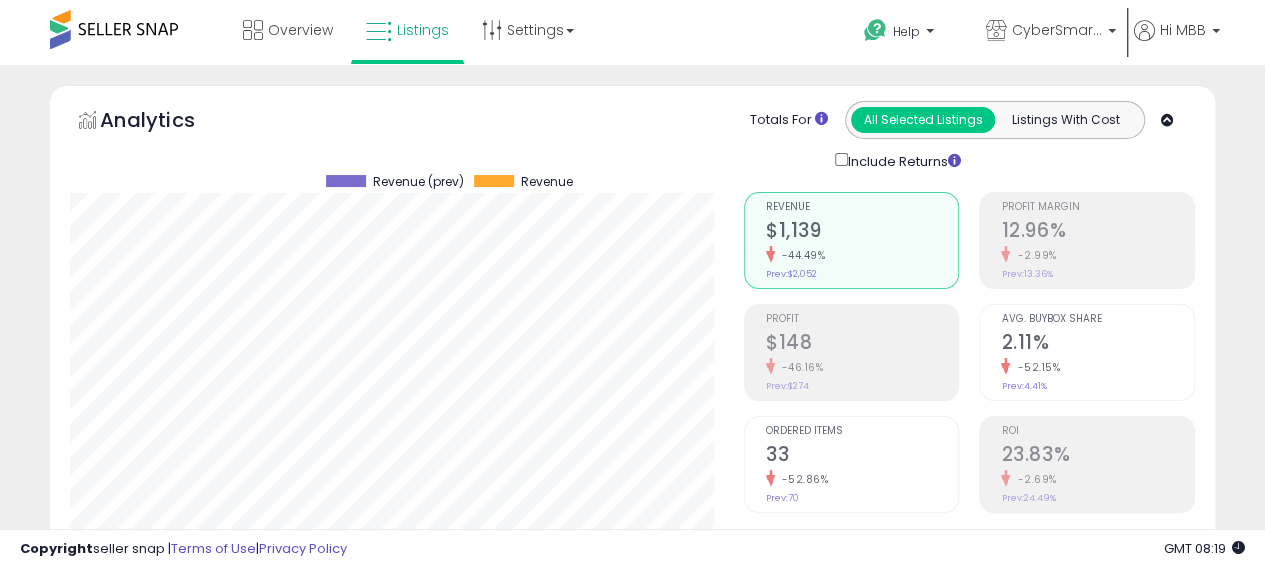 scroll, scrollTop: 999590, scrollLeft: 999326, axis: both 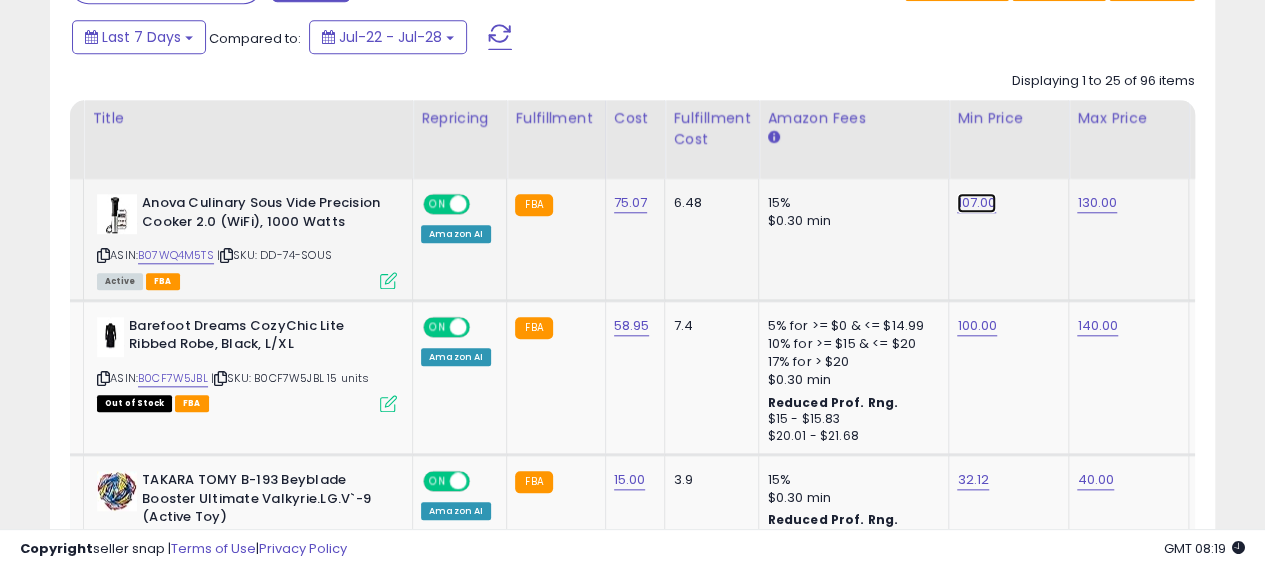 click on "107.00" at bounding box center [976, 203] 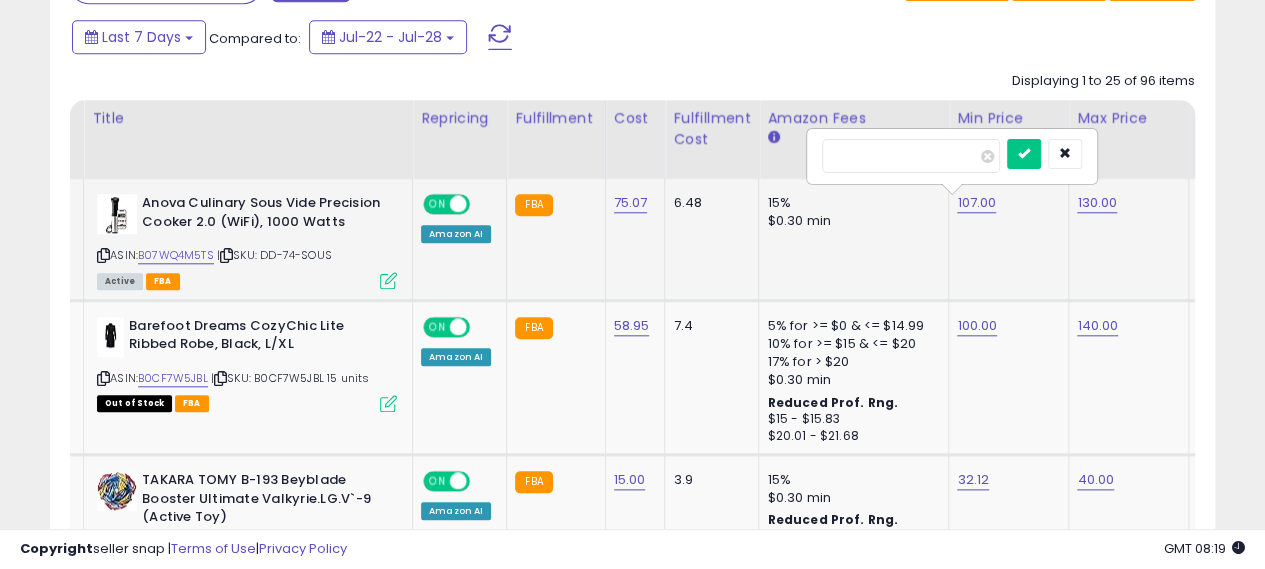 type on "***" 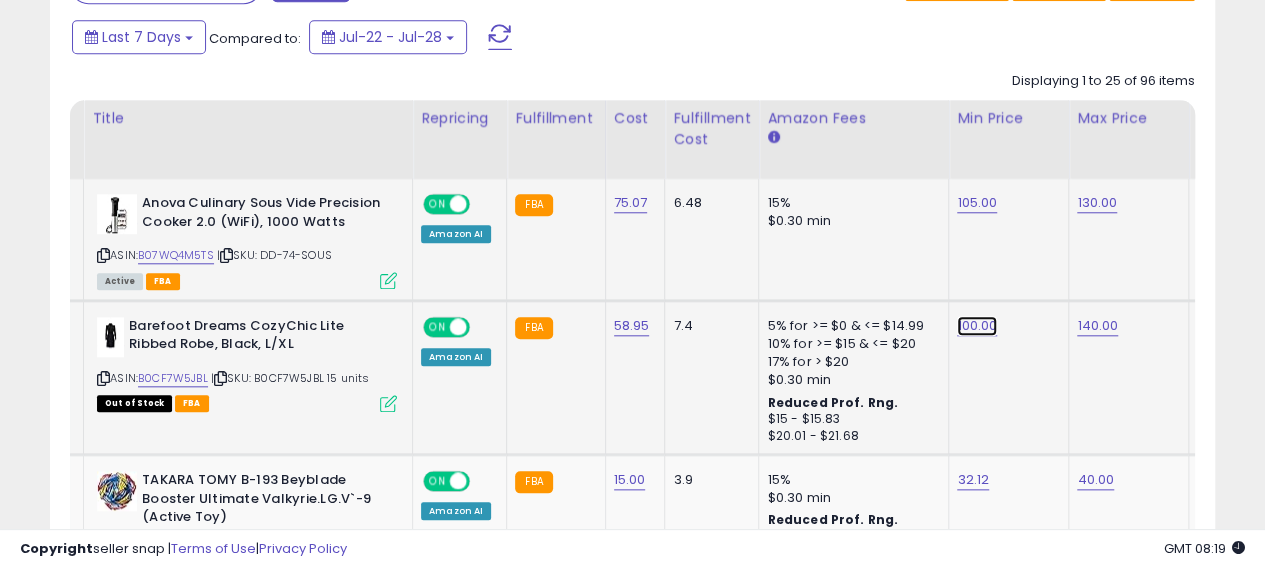 click on "100.00" at bounding box center [977, 203] 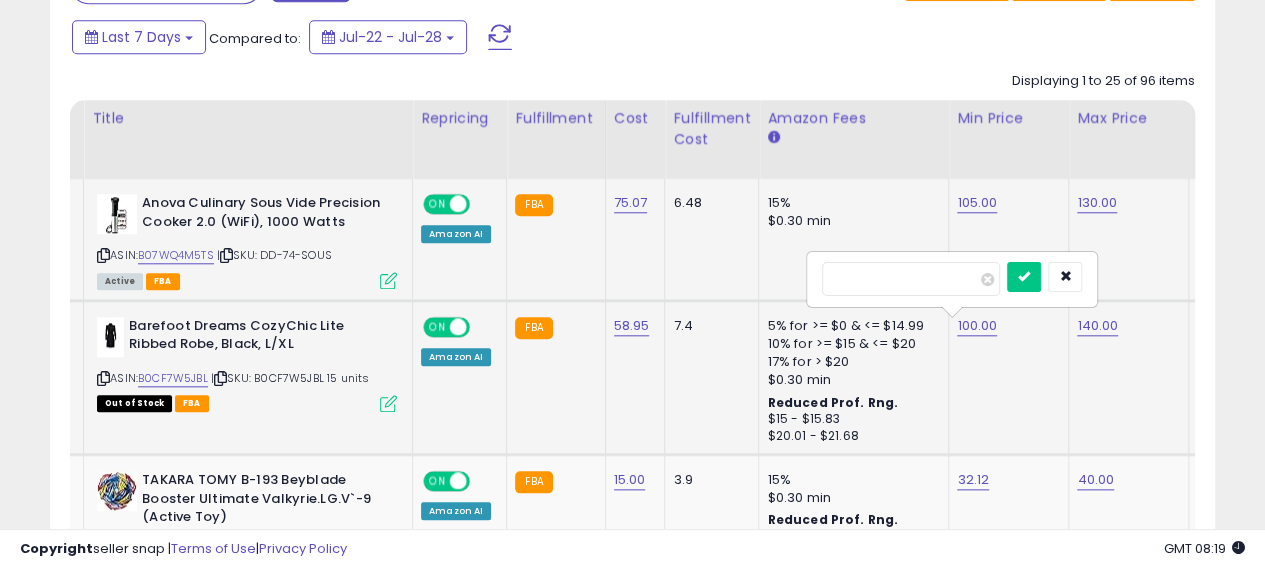 type on "*" 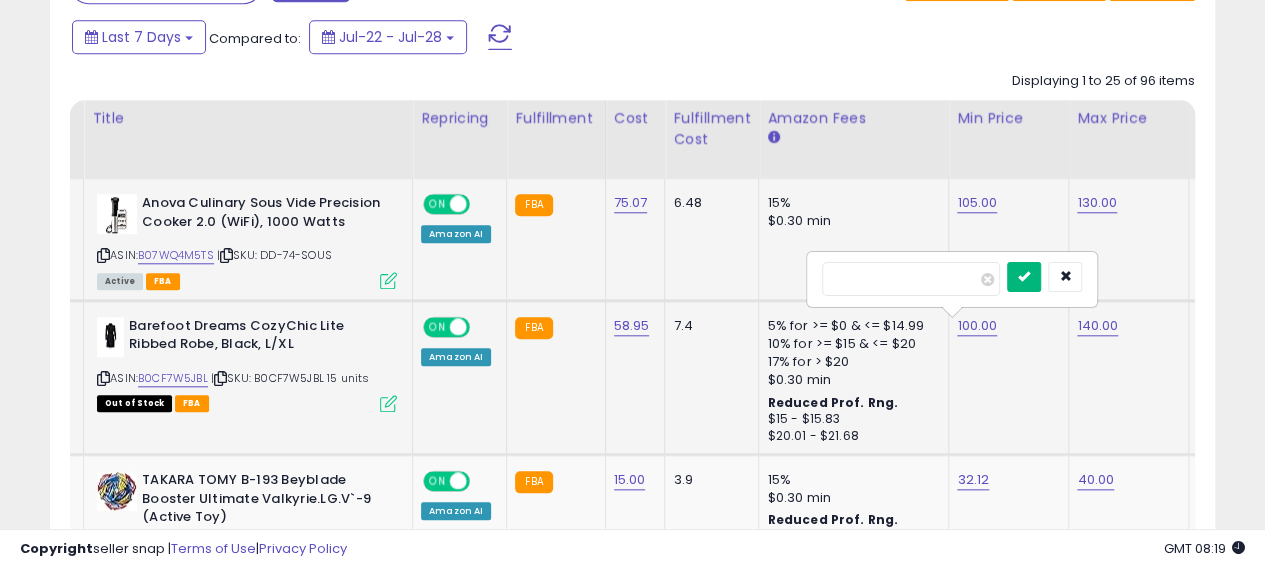 type on "**" 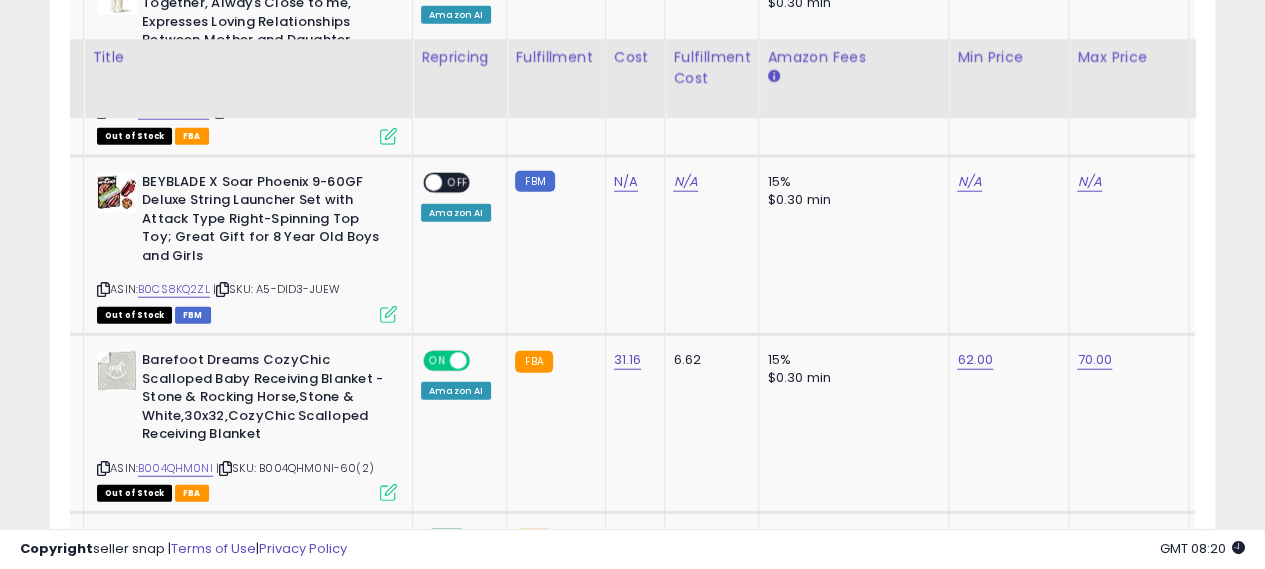 scroll, scrollTop: 2502, scrollLeft: 0, axis: vertical 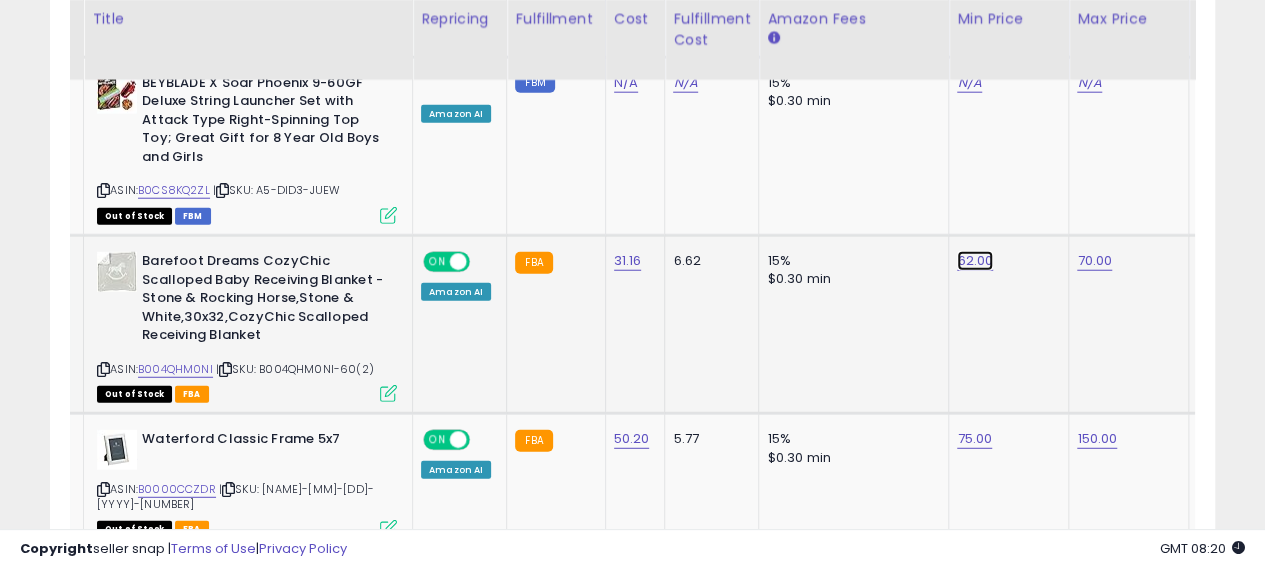 click on "62.00" at bounding box center [977, -1428] 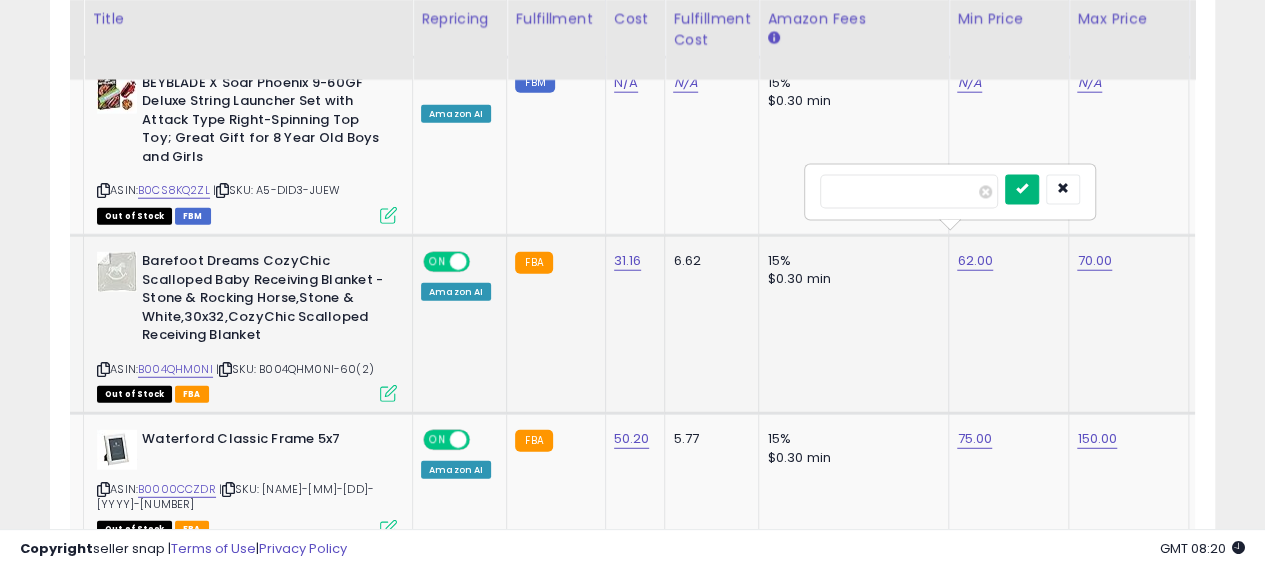 type on "**" 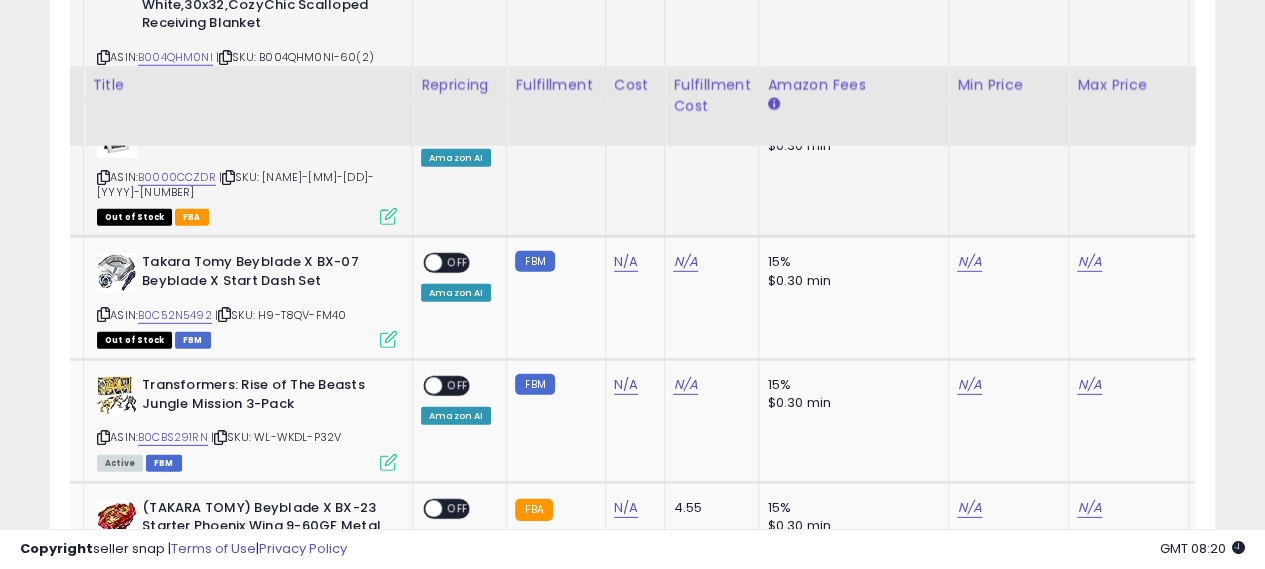 scroll, scrollTop: 2882, scrollLeft: 0, axis: vertical 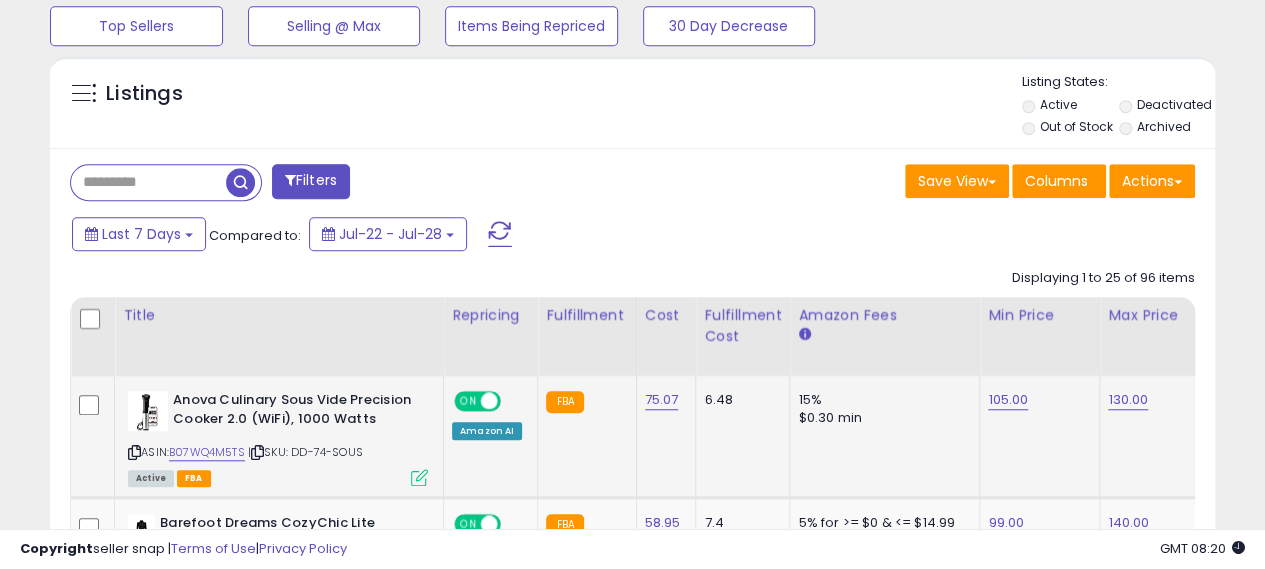 click at bounding box center (148, 182) 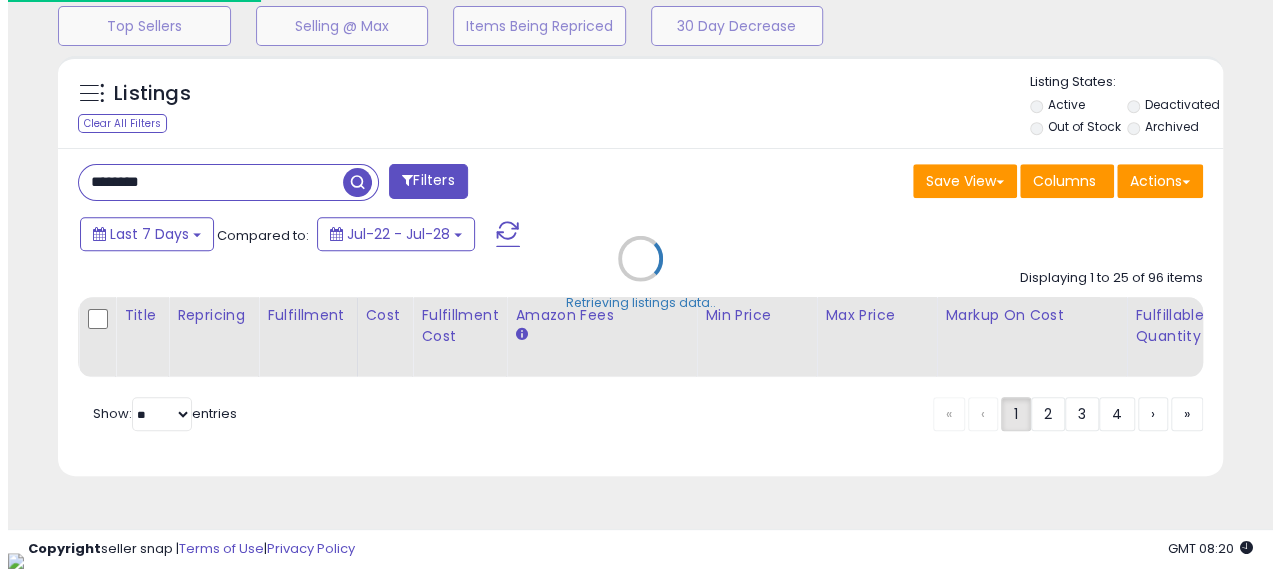 scroll, scrollTop: 668, scrollLeft: 0, axis: vertical 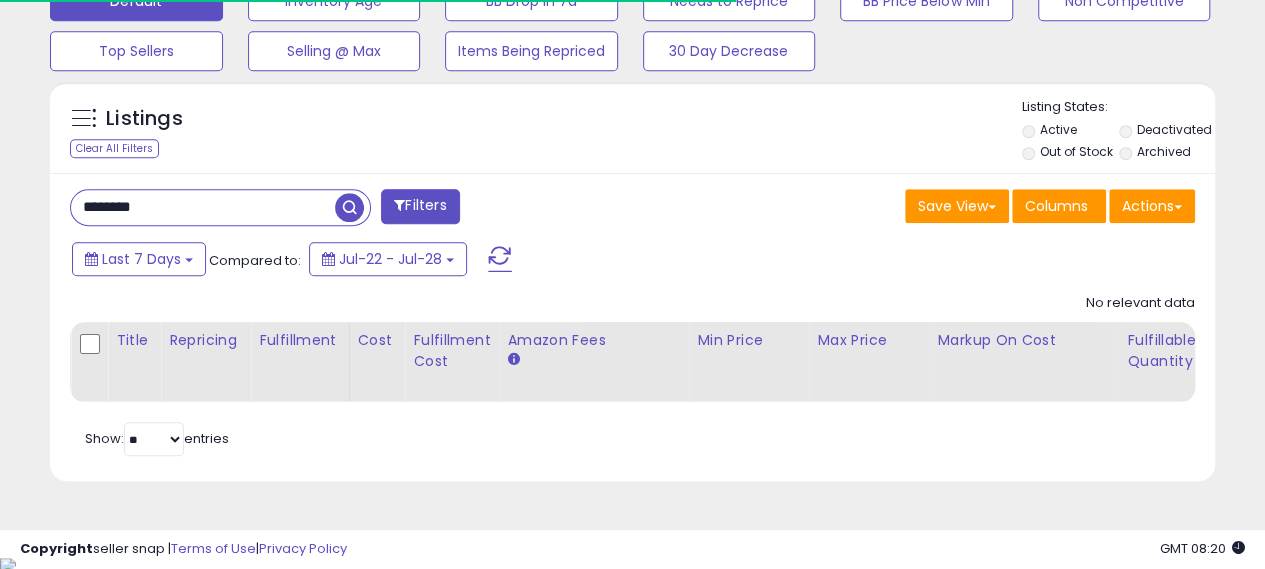 click on "********" at bounding box center [203, 207] 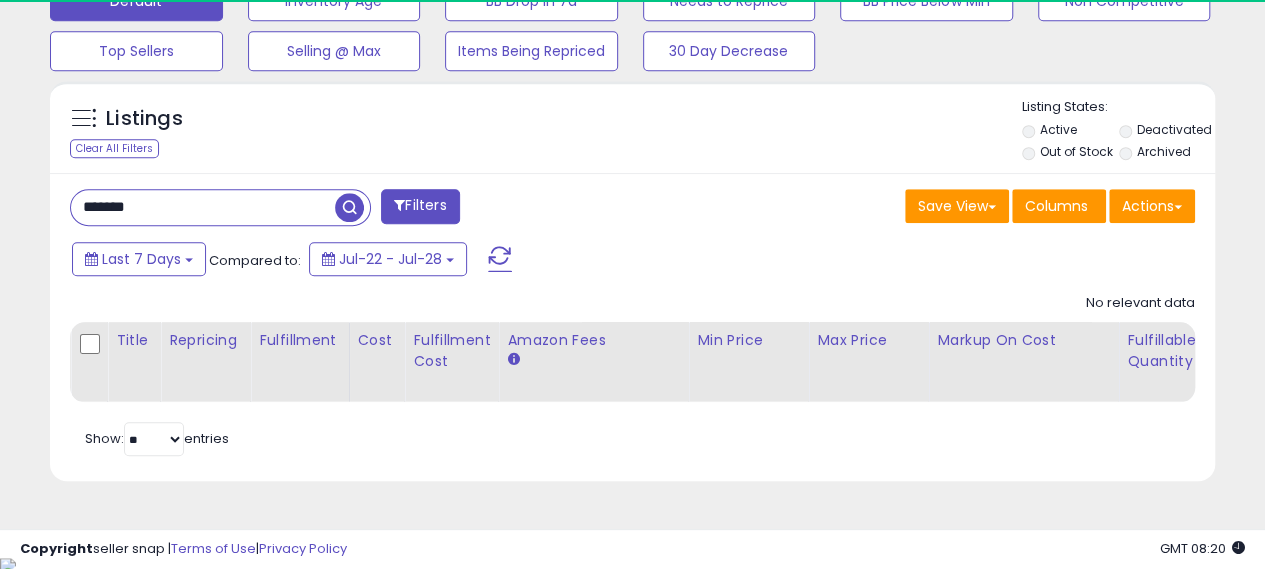 scroll, scrollTop: 999590, scrollLeft: 999326, axis: both 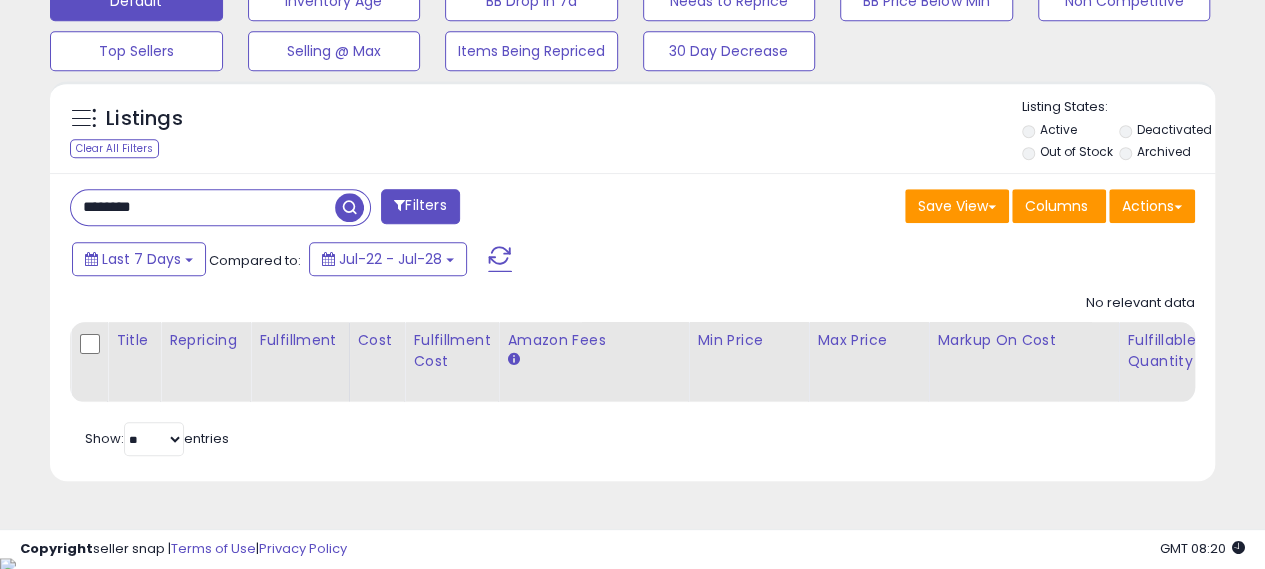 click on "********" at bounding box center (203, 207) 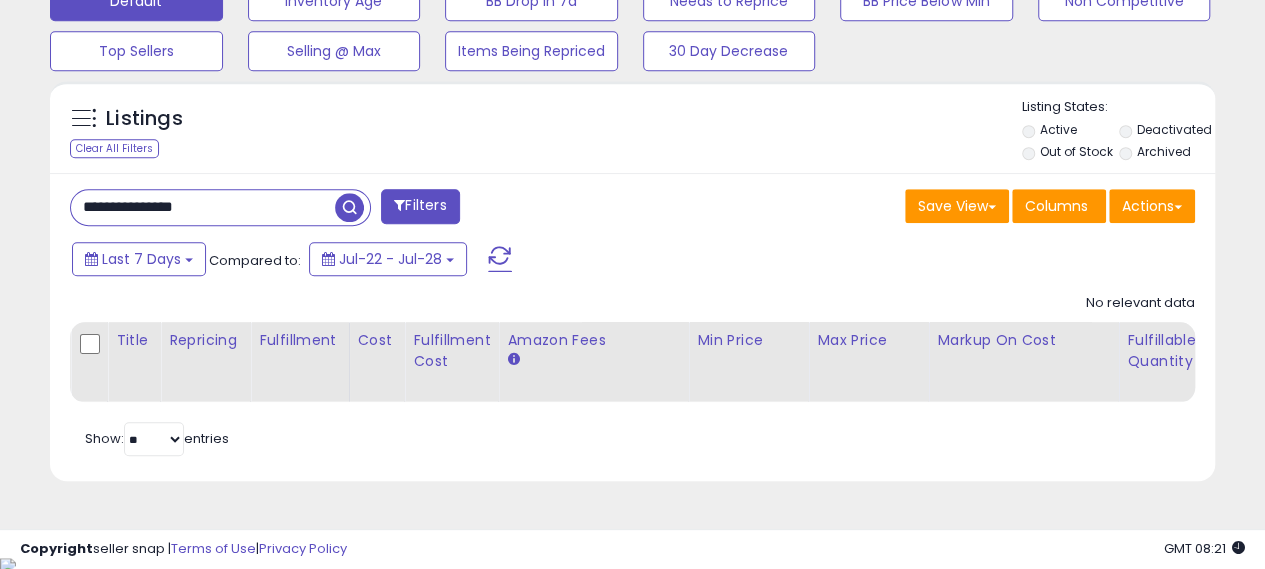 type on "**********" 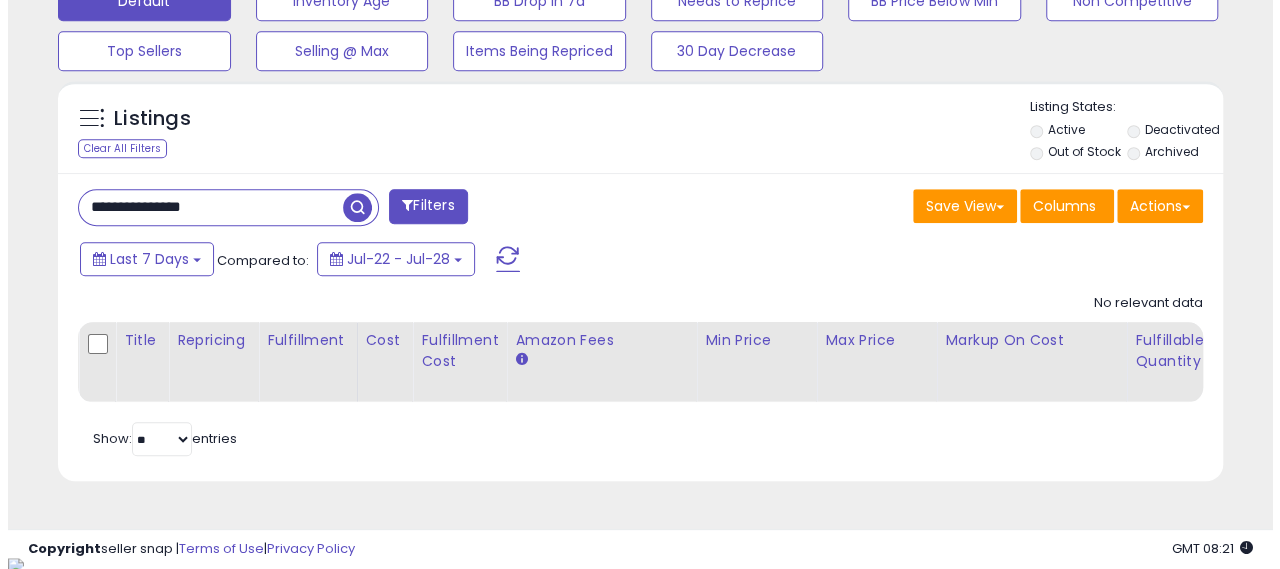 scroll, scrollTop: 999590, scrollLeft: 999317, axis: both 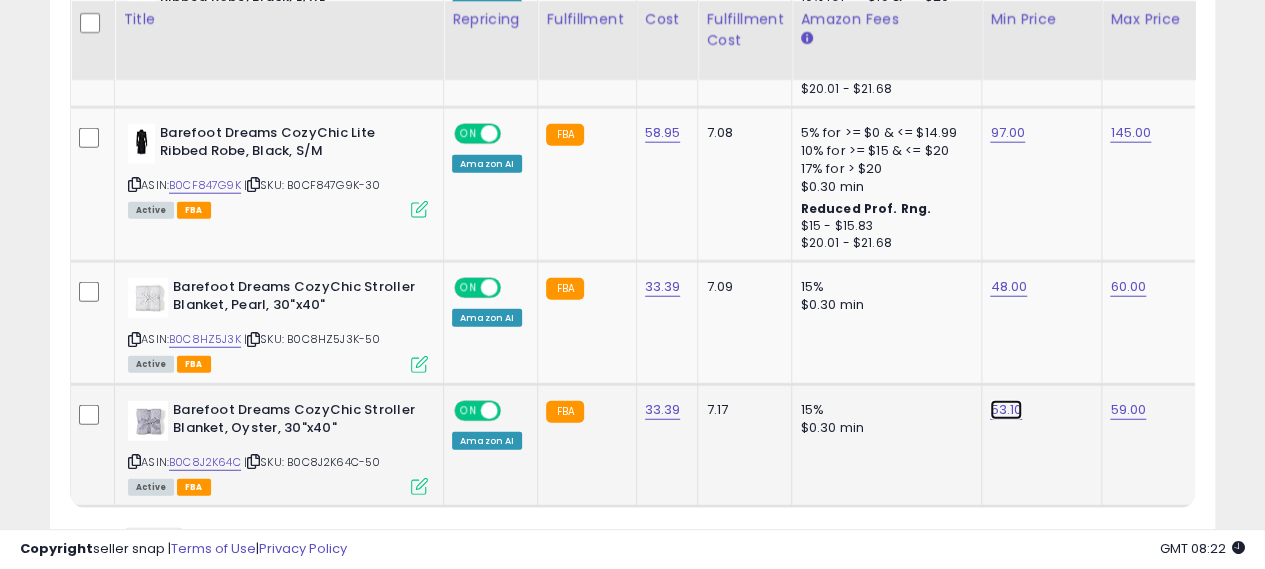click on "53.10" at bounding box center (1008, -1393) 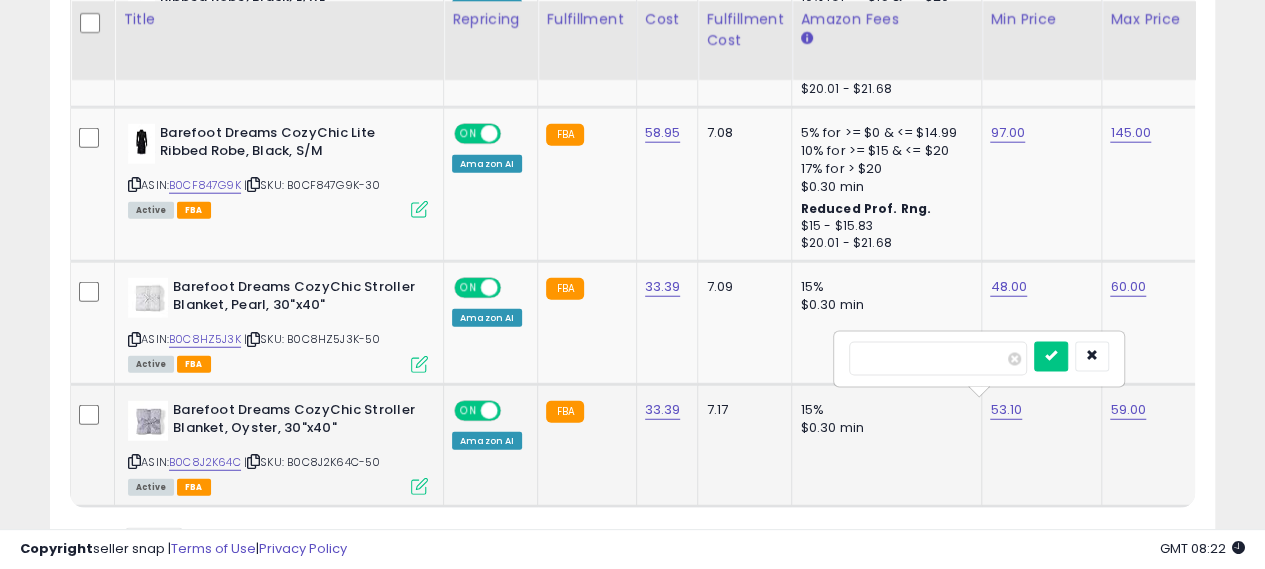 scroll, scrollTop: 0, scrollLeft: 2, axis: horizontal 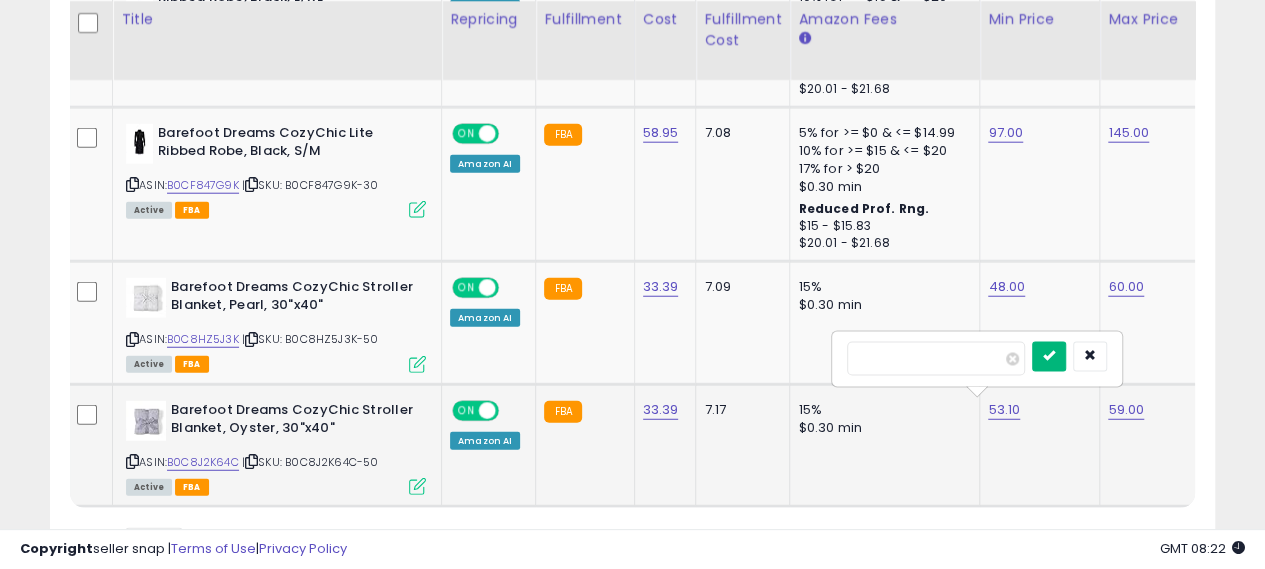 type on "*****" 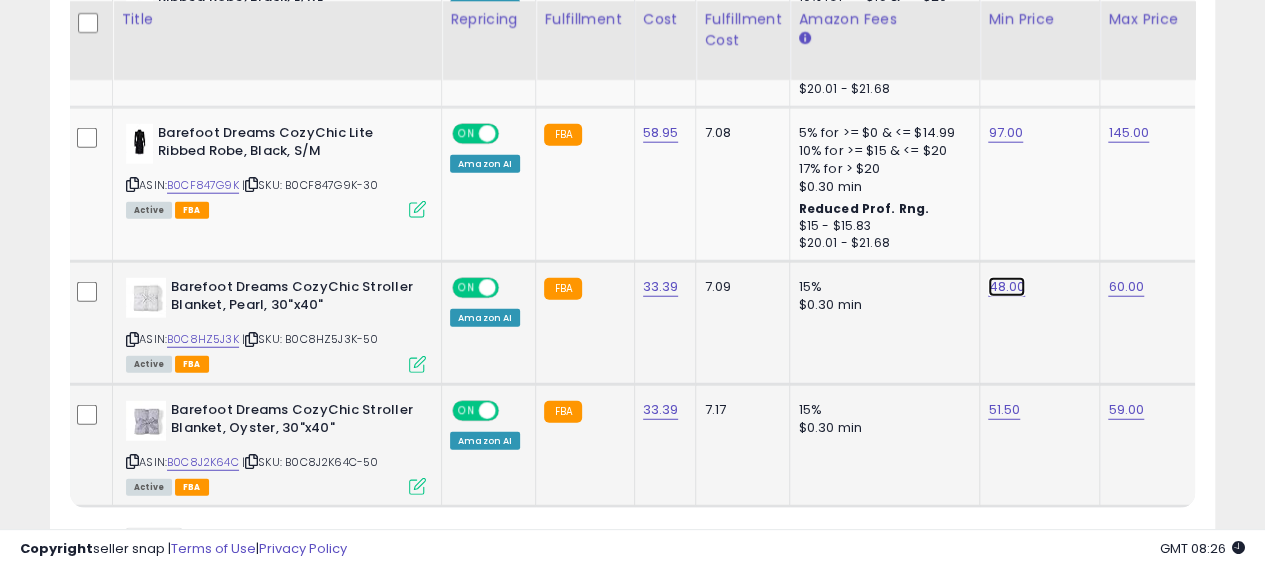 click on "48.00" at bounding box center [1006, -1393] 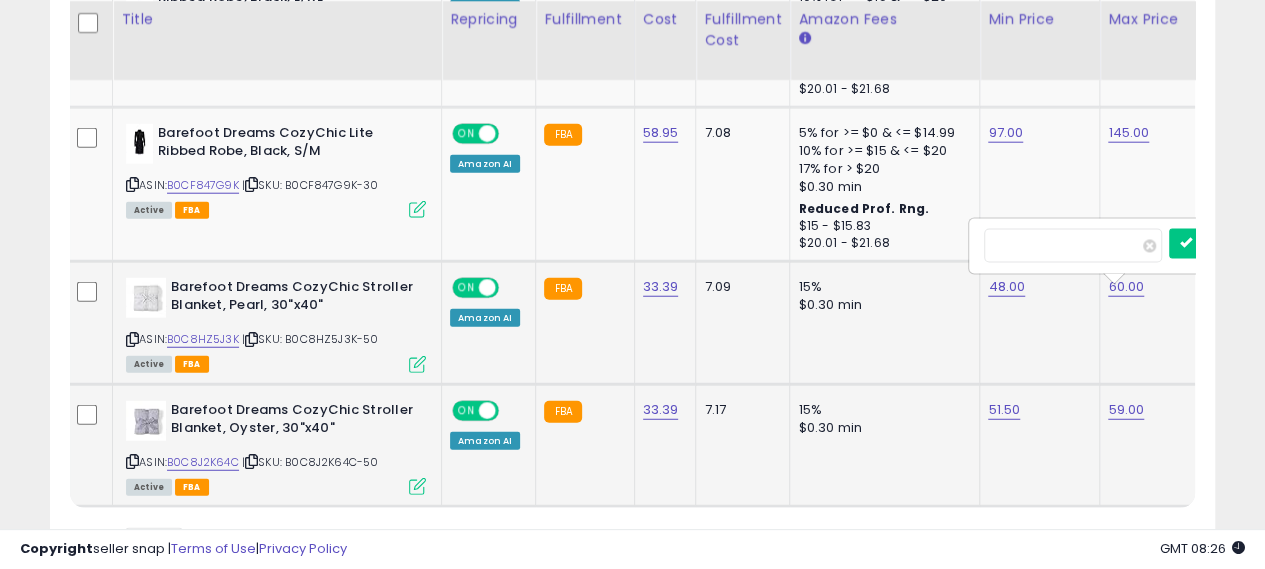 scroll, scrollTop: 0, scrollLeft: 5, axis: horizontal 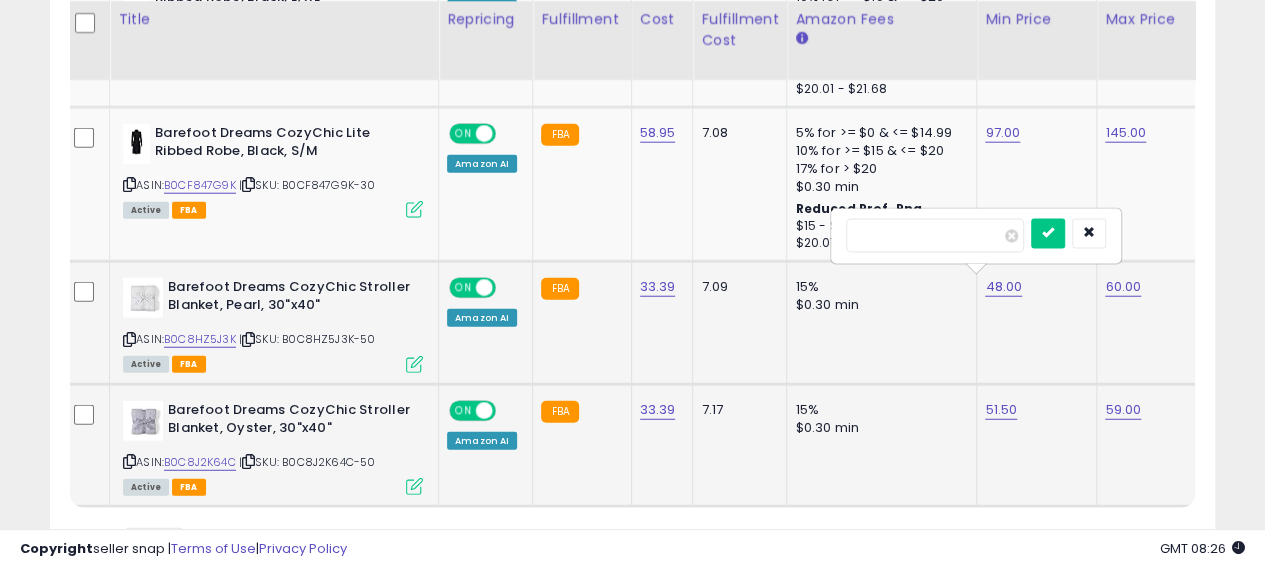 type on "*****" 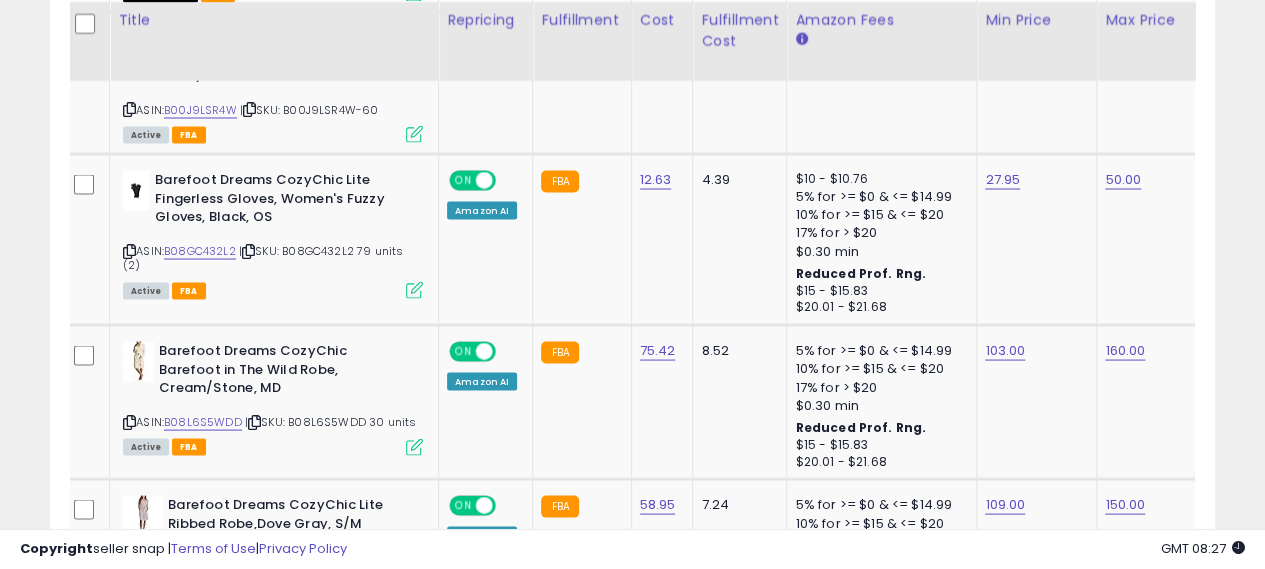 scroll, scrollTop: 1698, scrollLeft: 0, axis: vertical 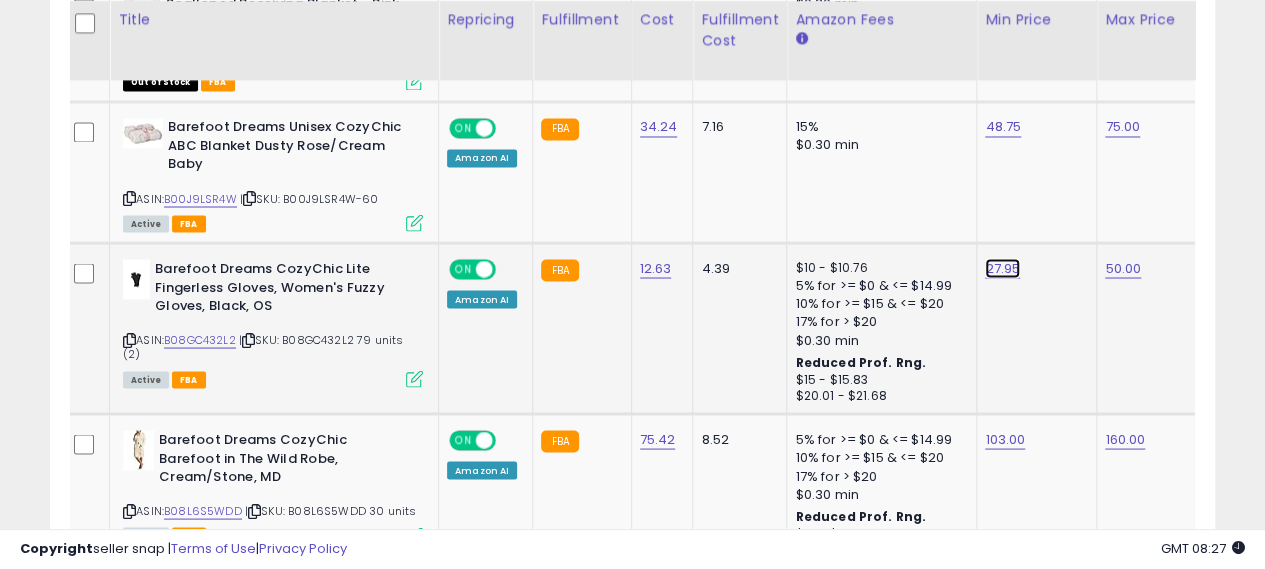 click on "27.95" at bounding box center (1003, -624) 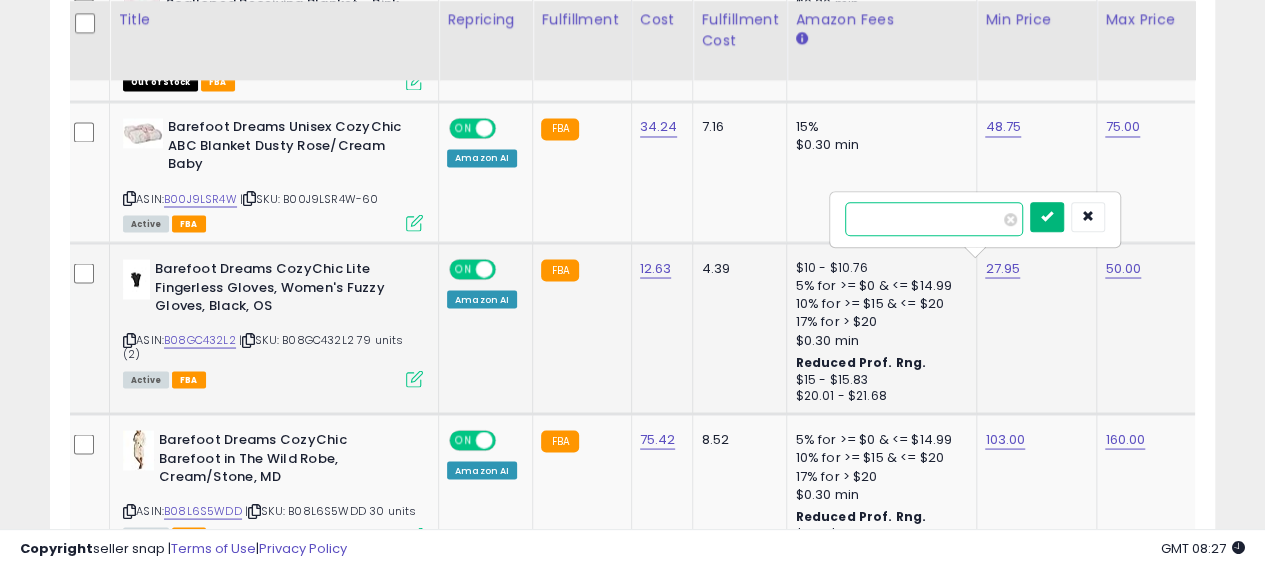 type on "*****" 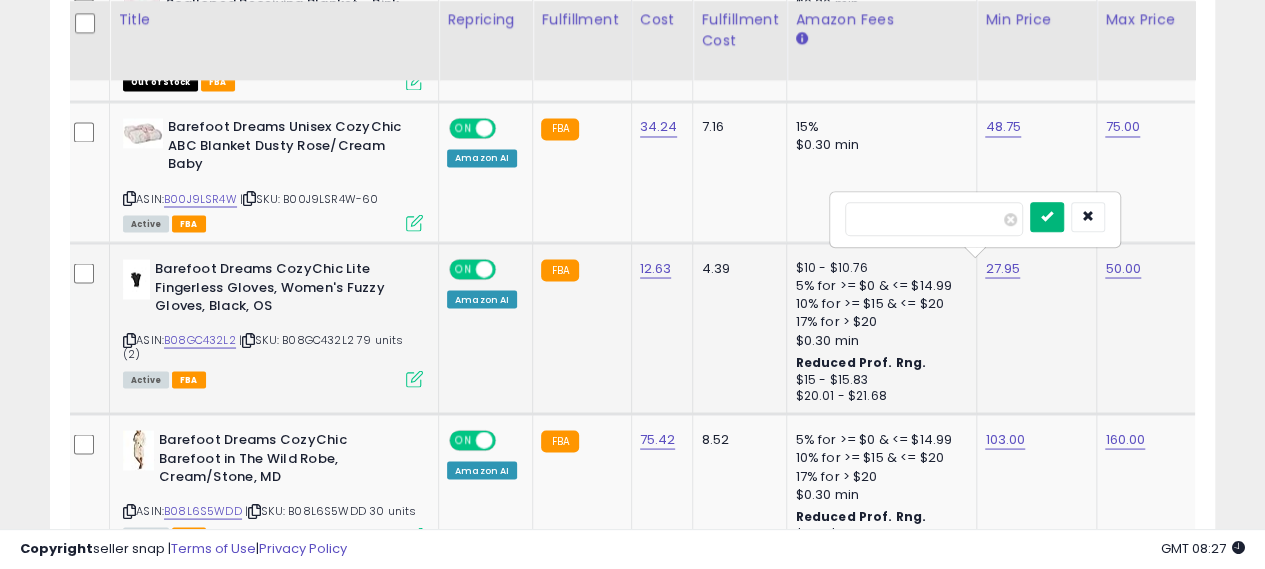 click at bounding box center [1047, 216] 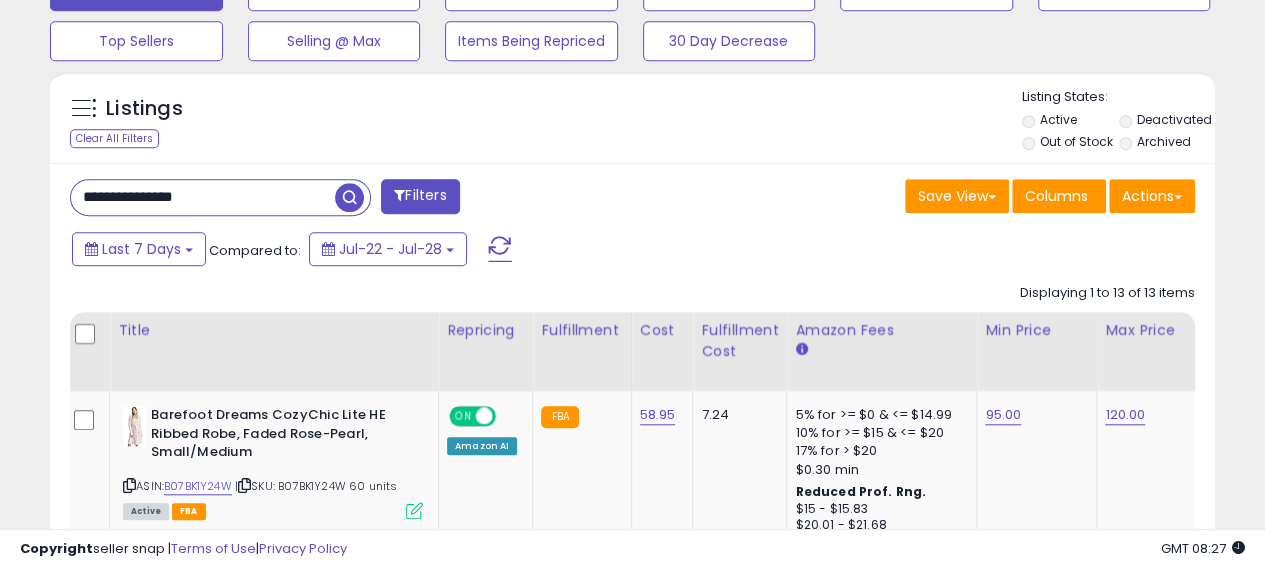 scroll, scrollTop: 650, scrollLeft: 0, axis: vertical 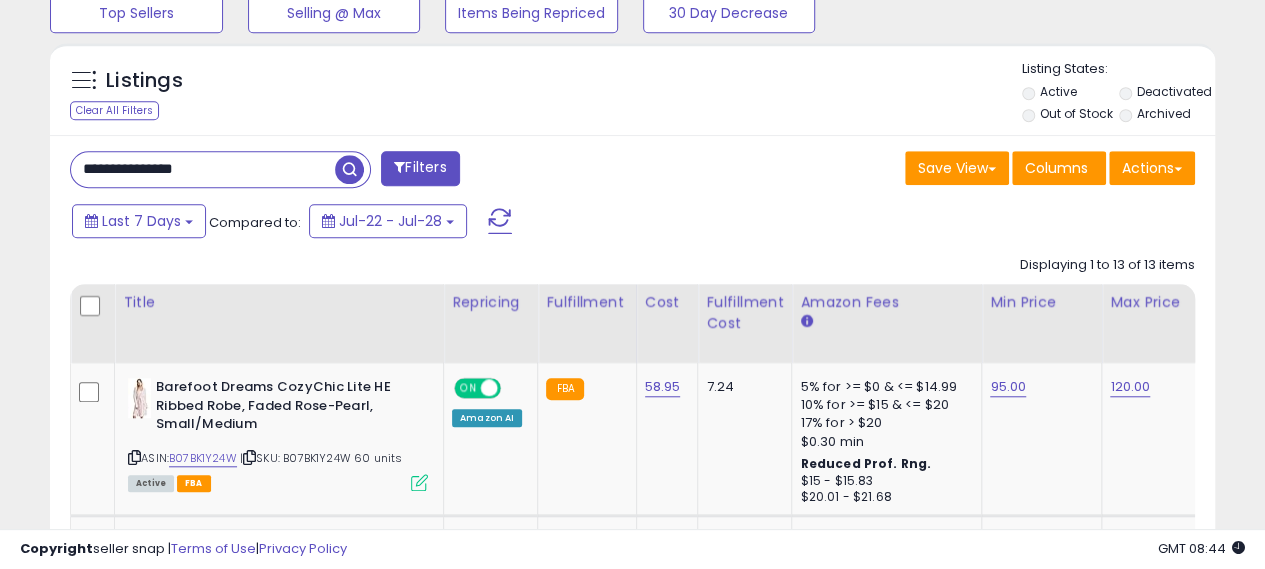click on "**********" at bounding box center [203, 169] 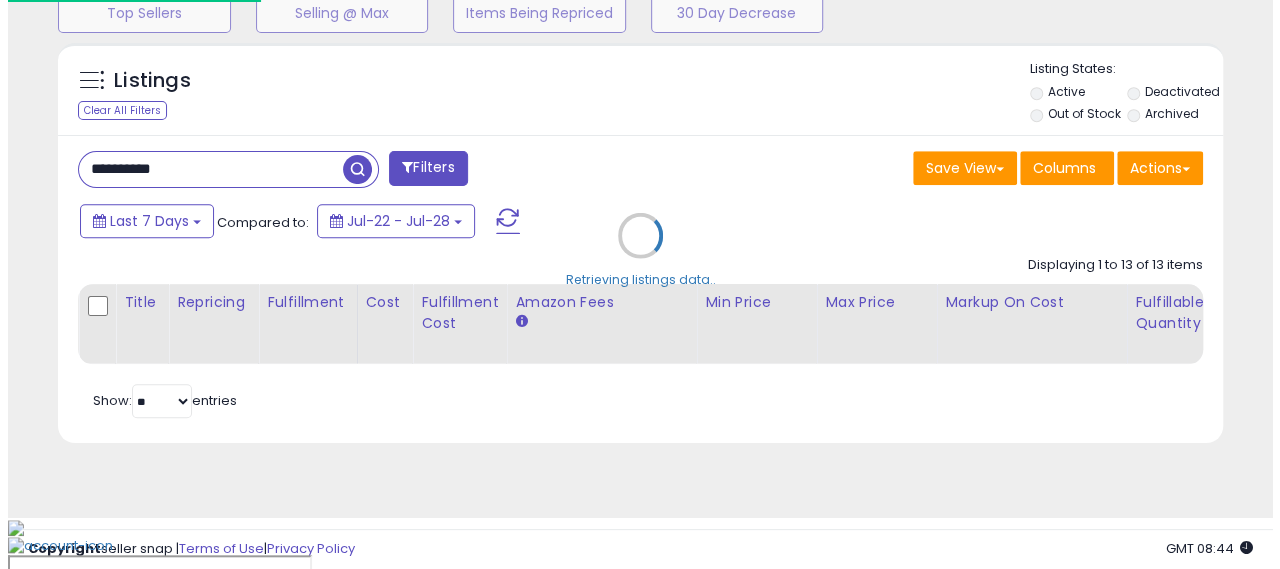 scroll, scrollTop: 649, scrollLeft: 0, axis: vertical 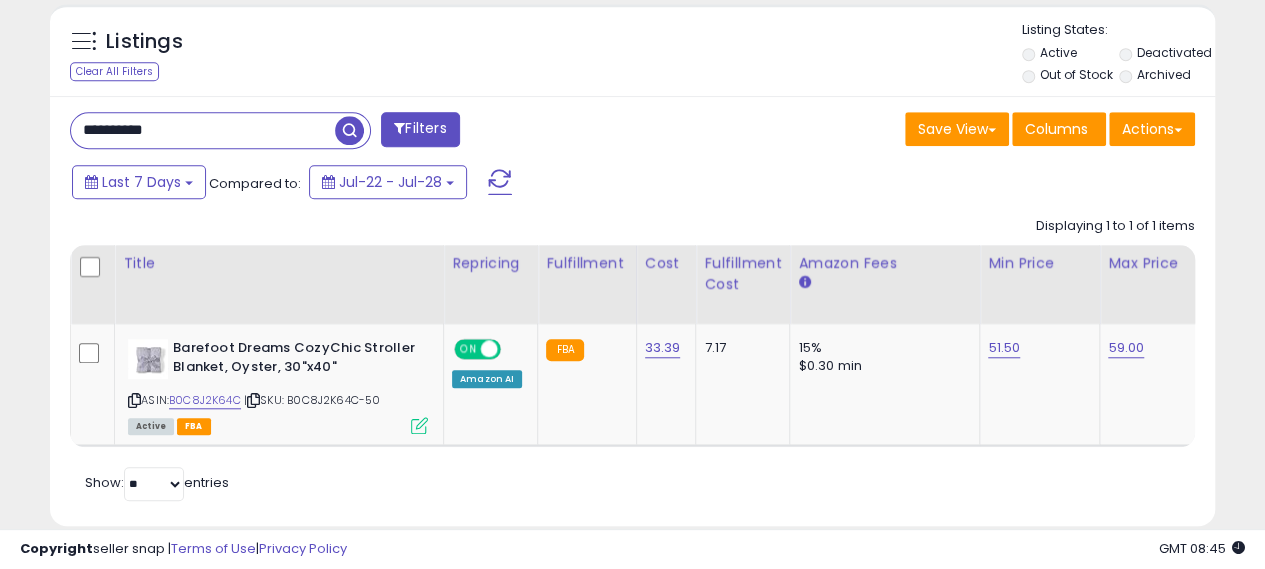 click on "**********" at bounding box center [203, 130] 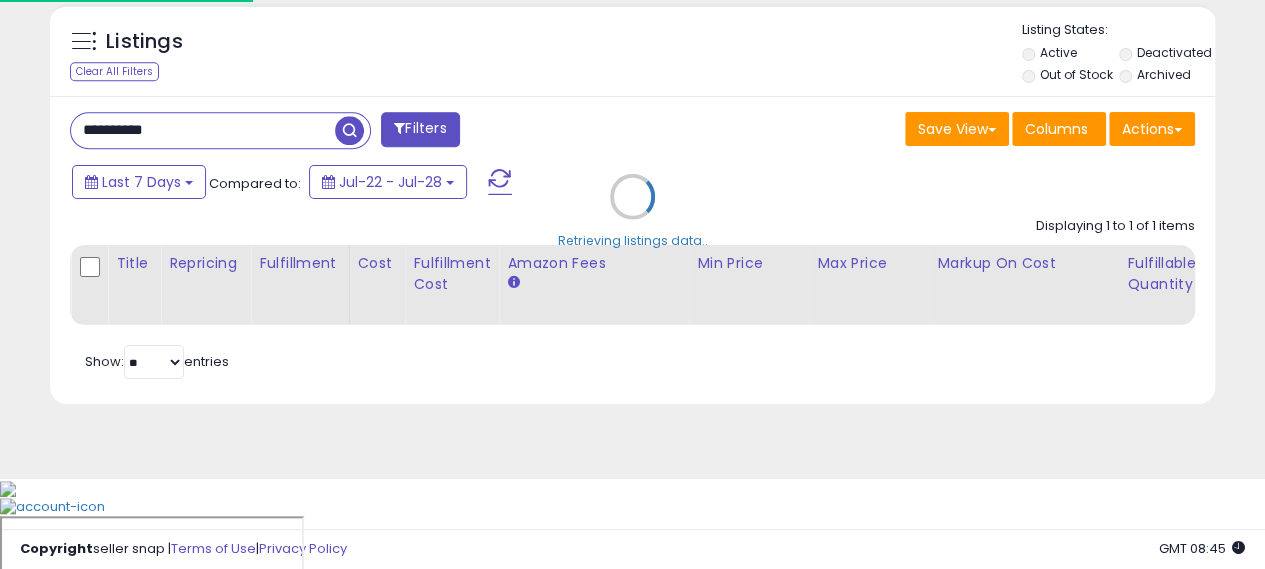 scroll, scrollTop: 999590, scrollLeft: 999317, axis: both 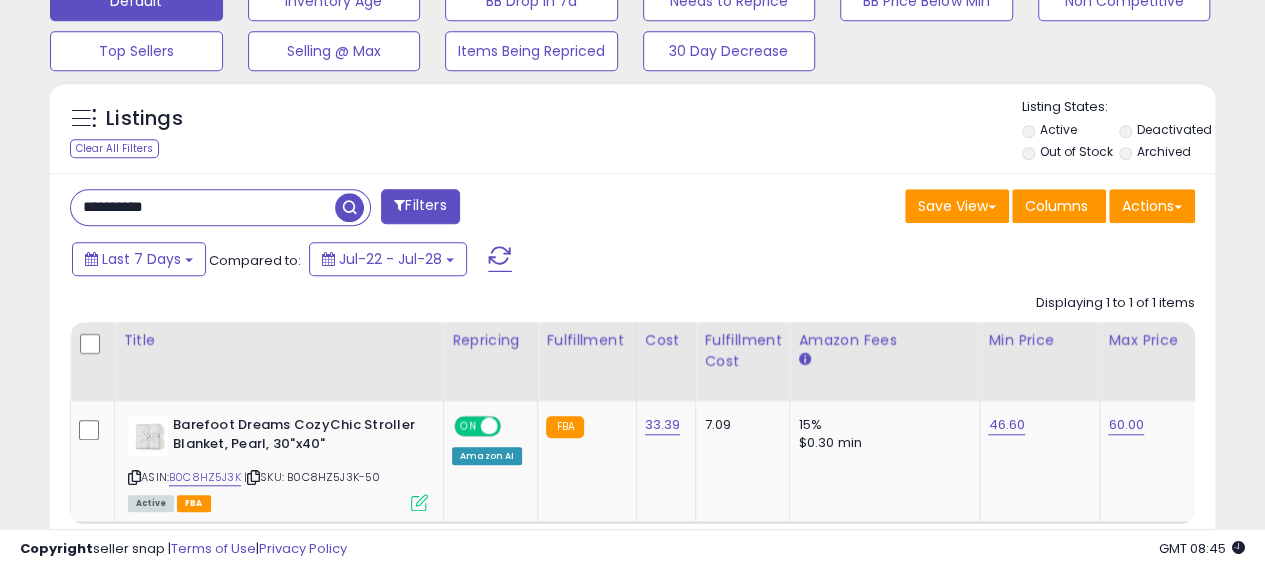 click on "**********" at bounding box center [203, 207] 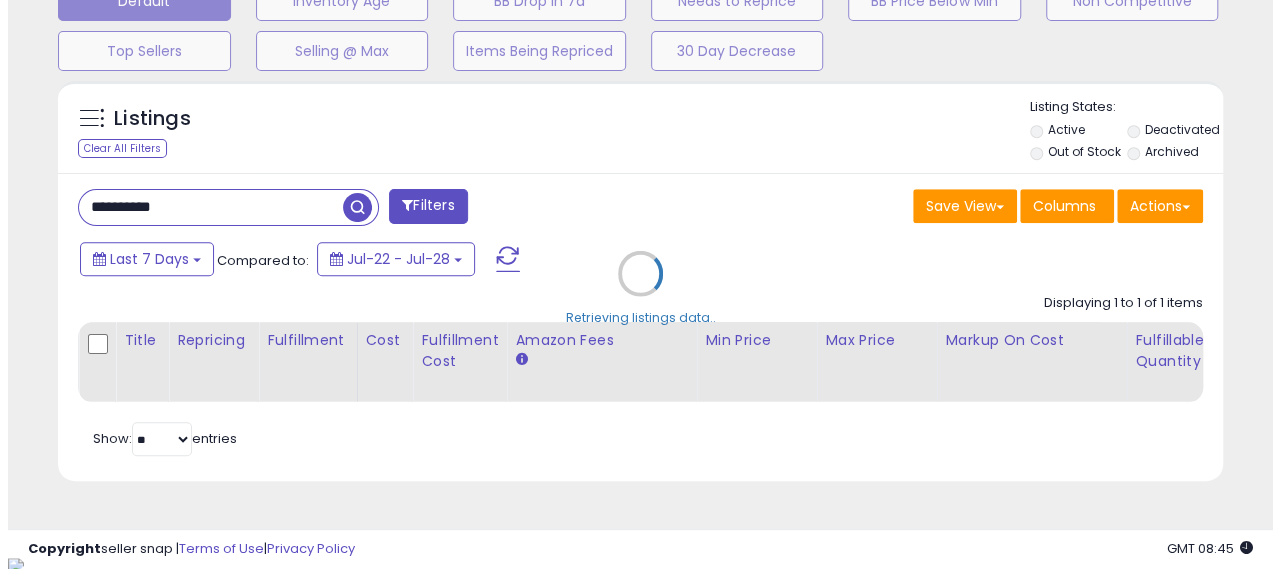 scroll, scrollTop: 999590, scrollLeft: 999317, axis: both 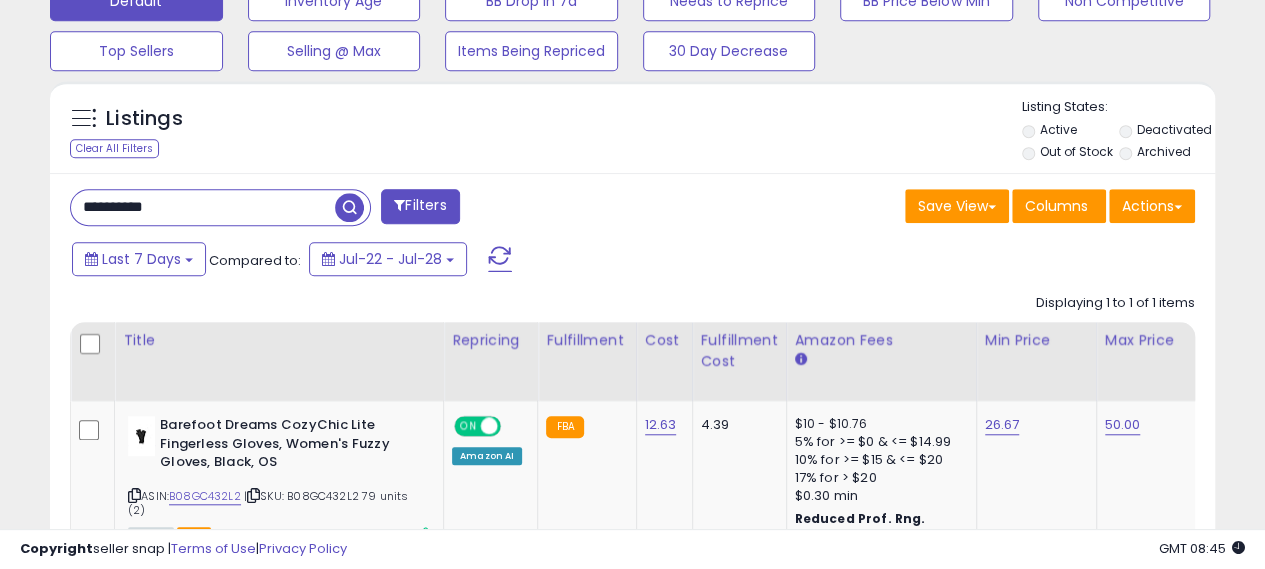 click on "**********" at bounding box center (203, 207) 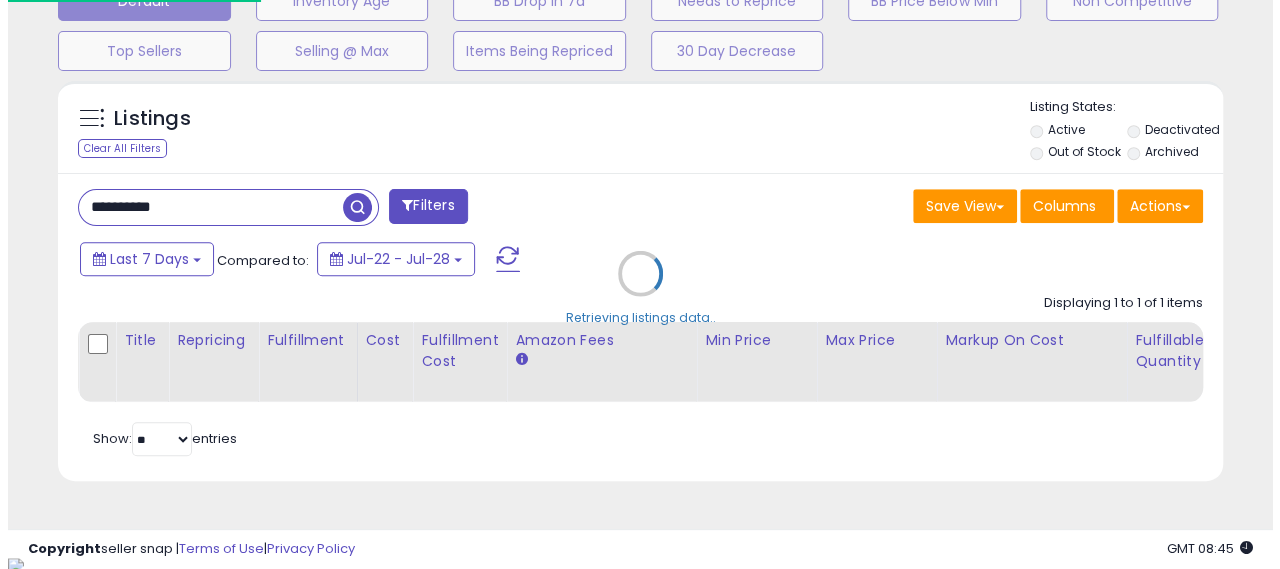 scroll, scrollTop: 999590, scrollLeft: 999317, axis: both 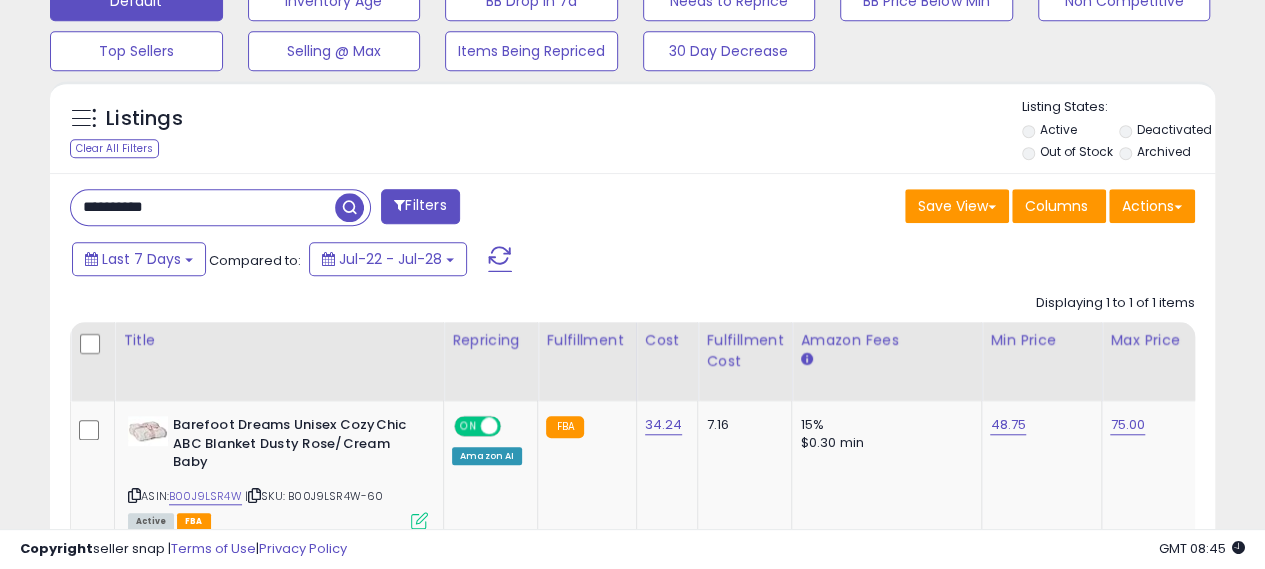 click on "**********" at bounding box center (203, 207) 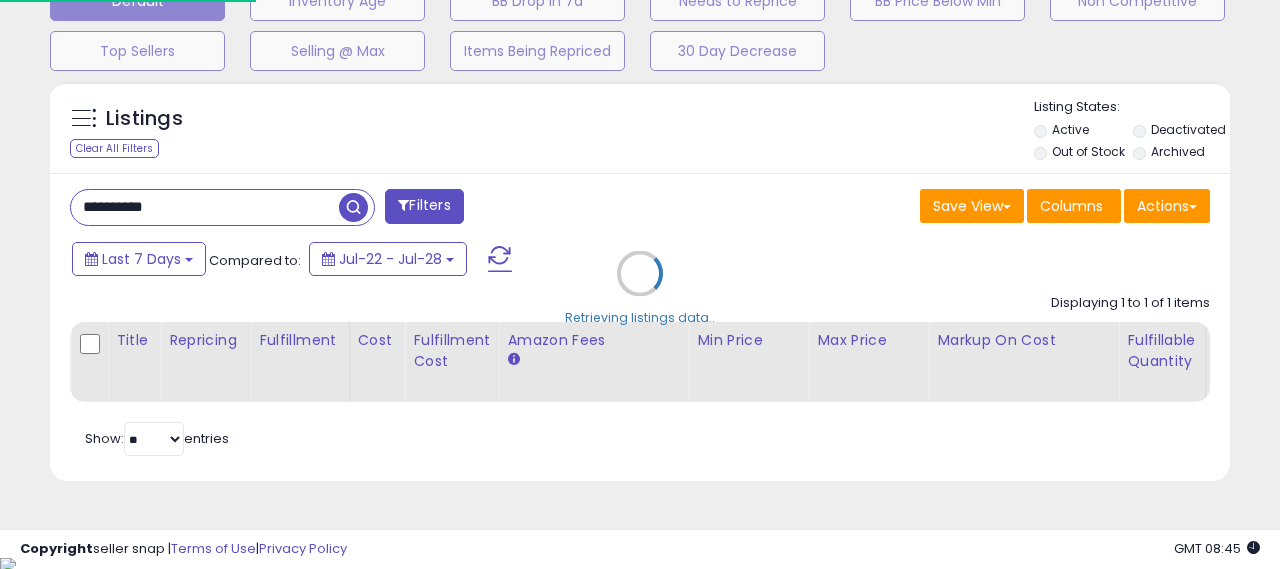 scroll, scrollTop: 999590, scrollLeft: 999317, axis: both 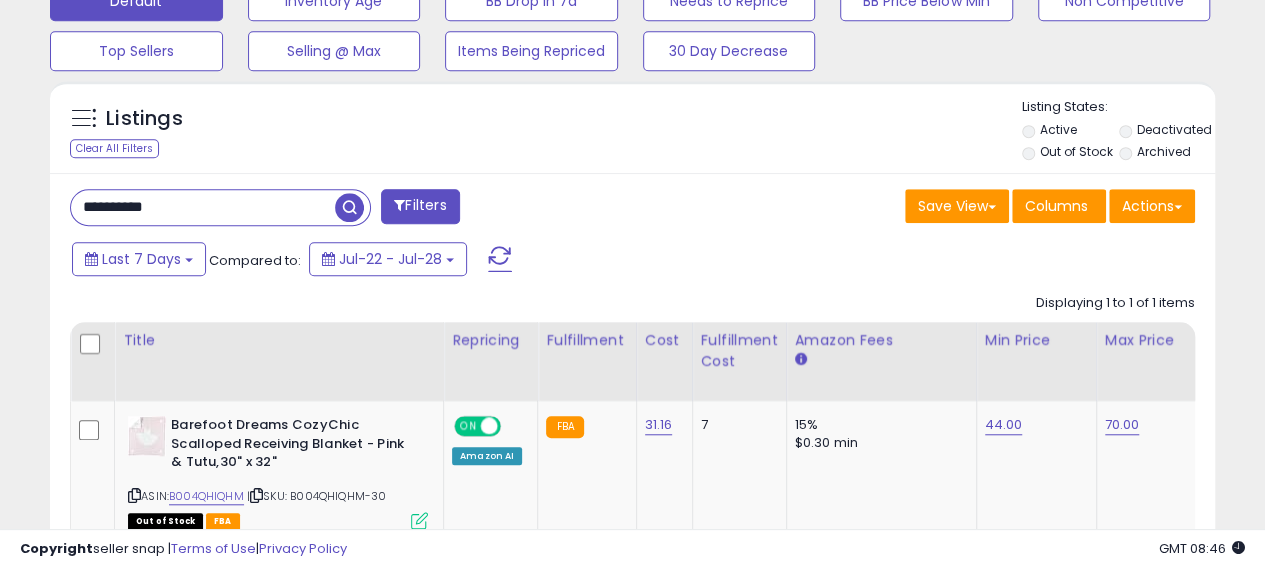 click on "**********" at bounding box center [203, 207] 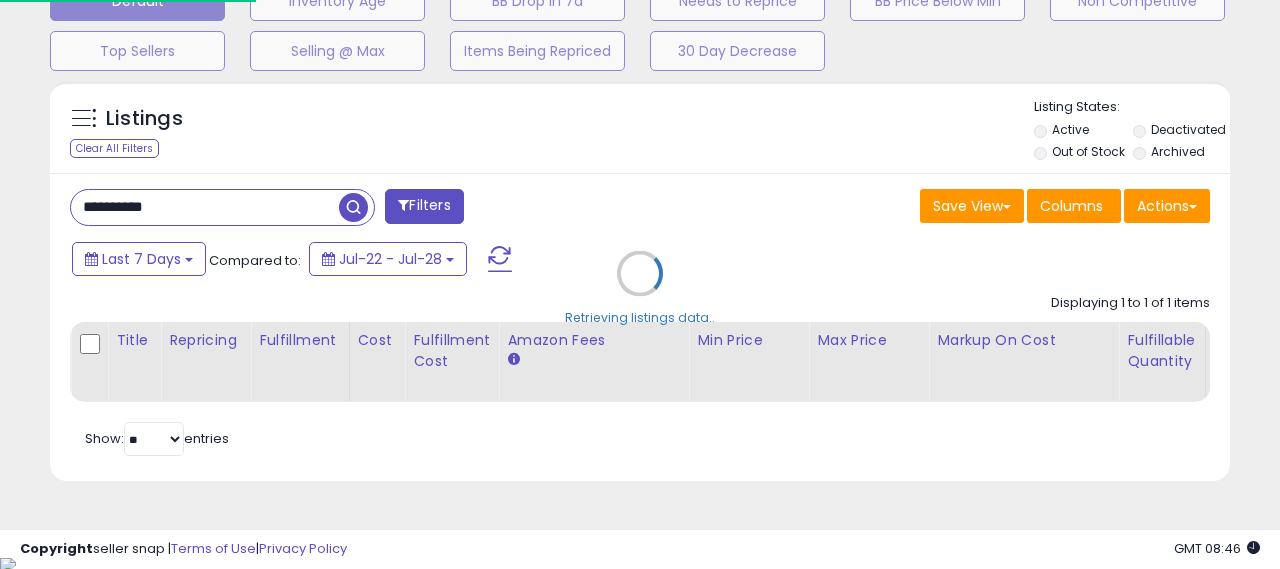scroll, scrollTop: 999590, scrollLeft: 999317, axis: both 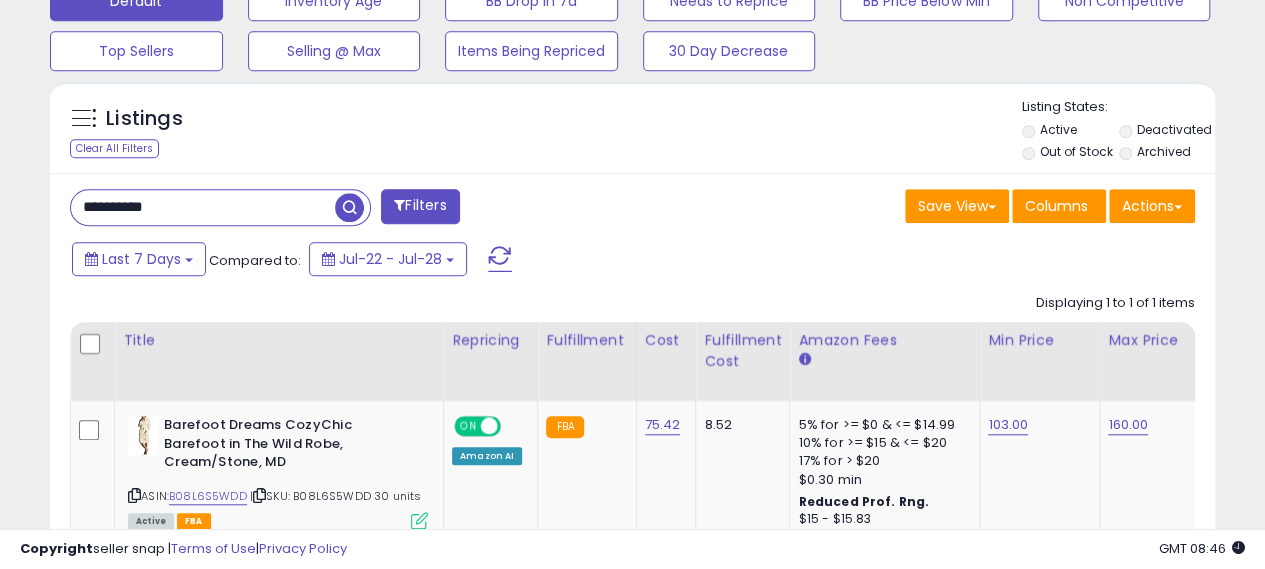 click on "**********" at bounding box center [203, 207] 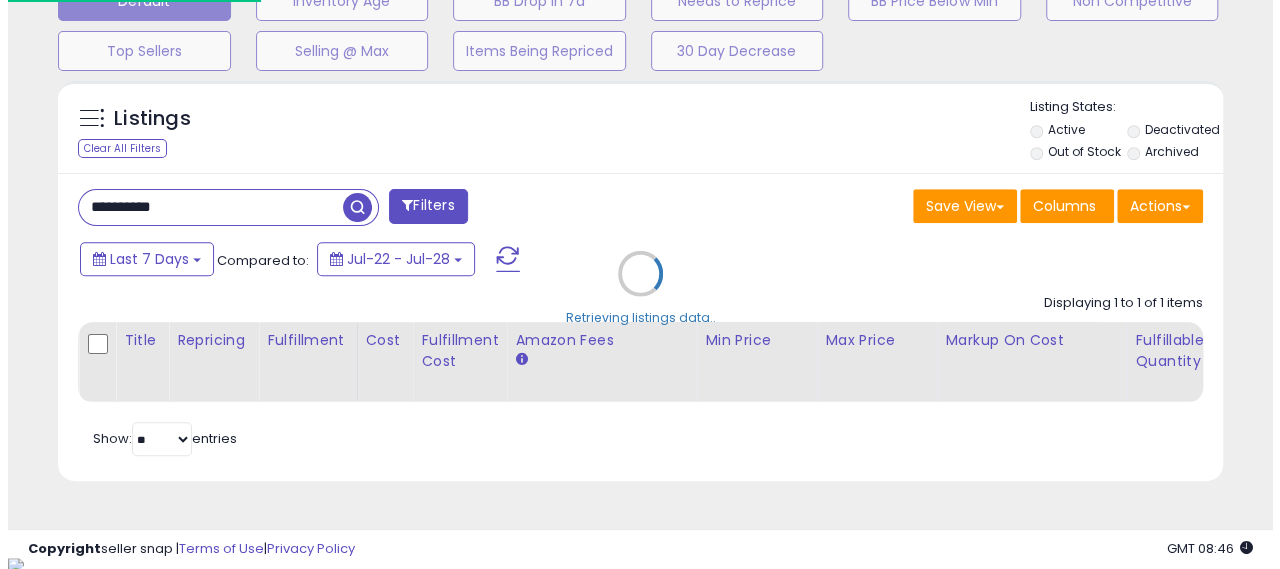 scroll, scrollTop: 999590, scrollLeft: 999317, axis: both 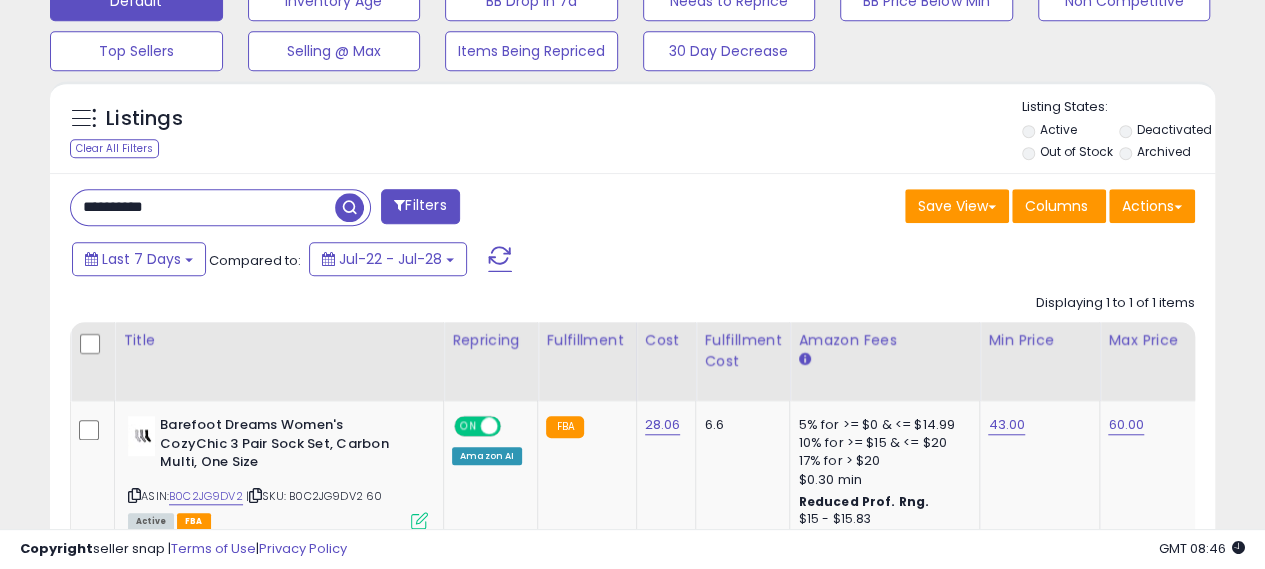 click on "**********" at bounding box center (203, 207) 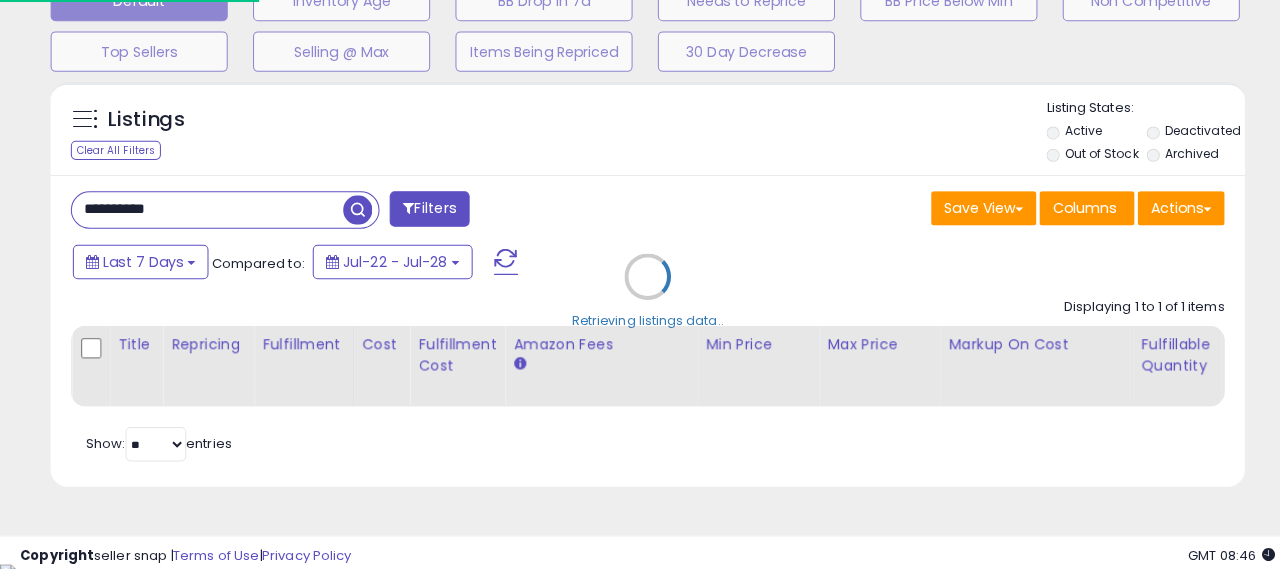 scroll, scrollTop: 999590, scrollLeft: 999317, axis: both 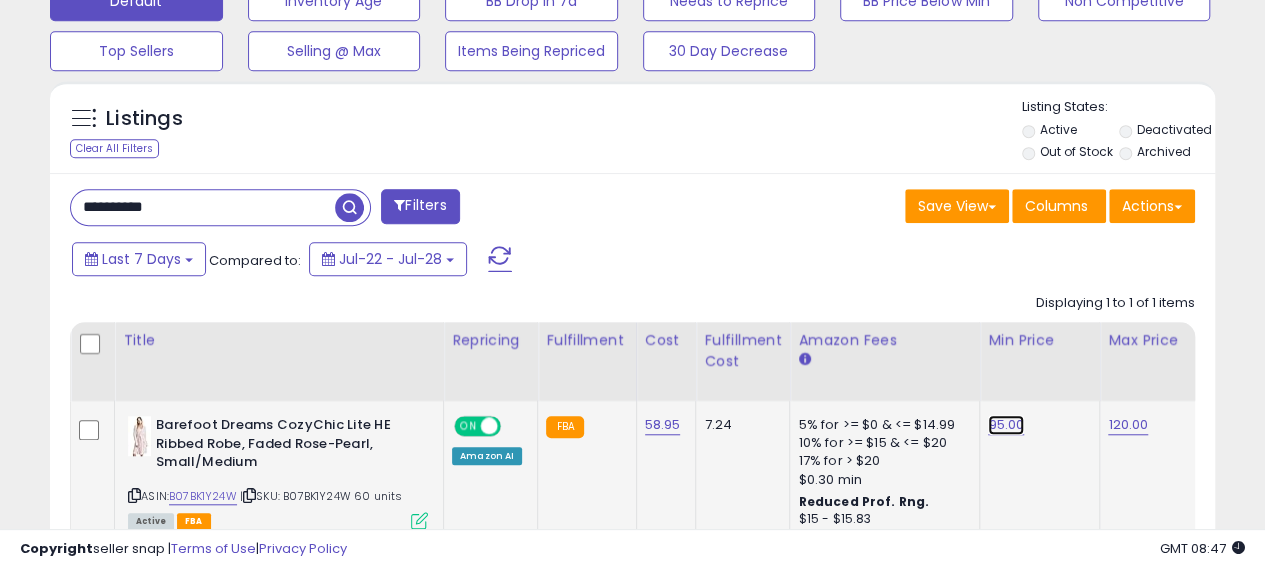 click on "95.00" at bounding box center (1006, 425) 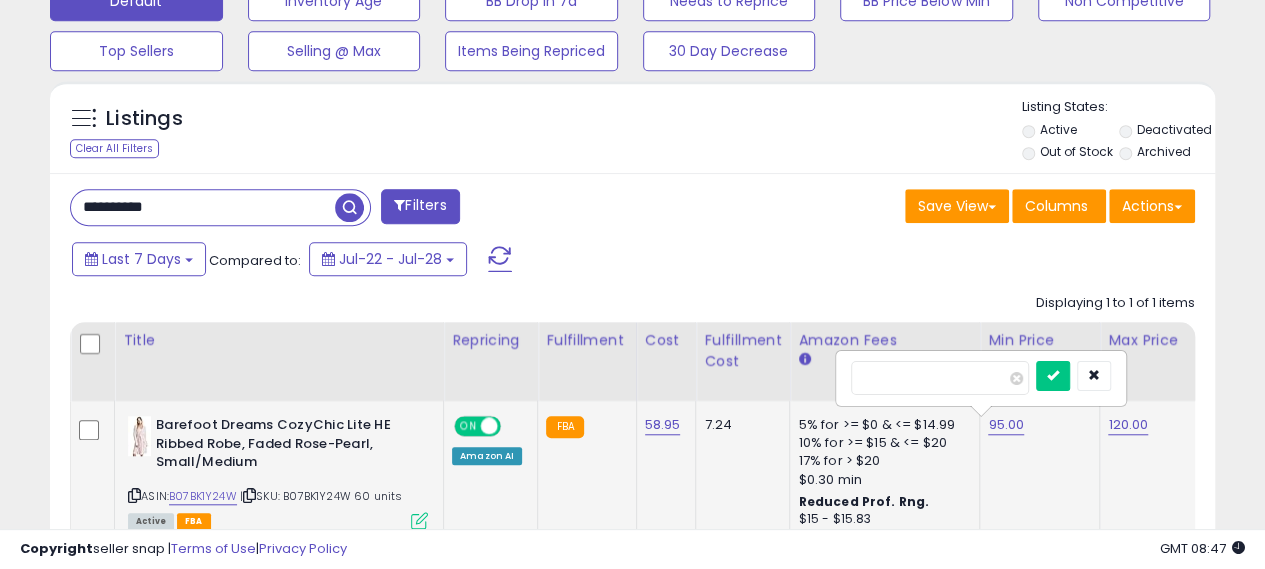 scroll, scrollTop: 0, scrollLeft: 5, axis: horizontal 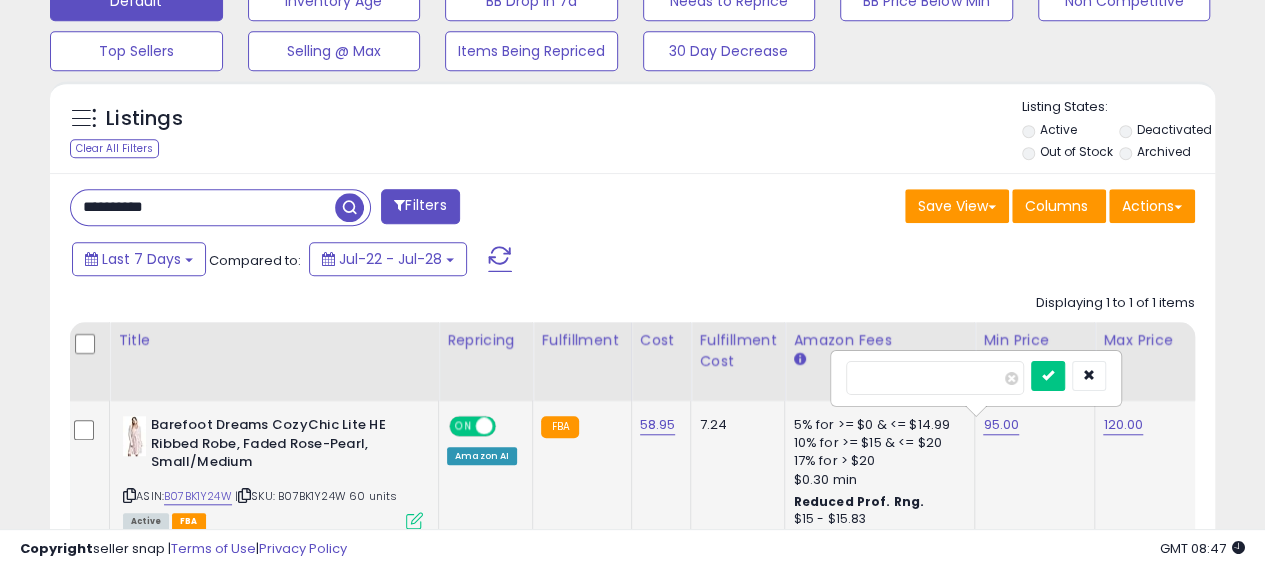 click on "*****" at bounding box center [935, 378] 